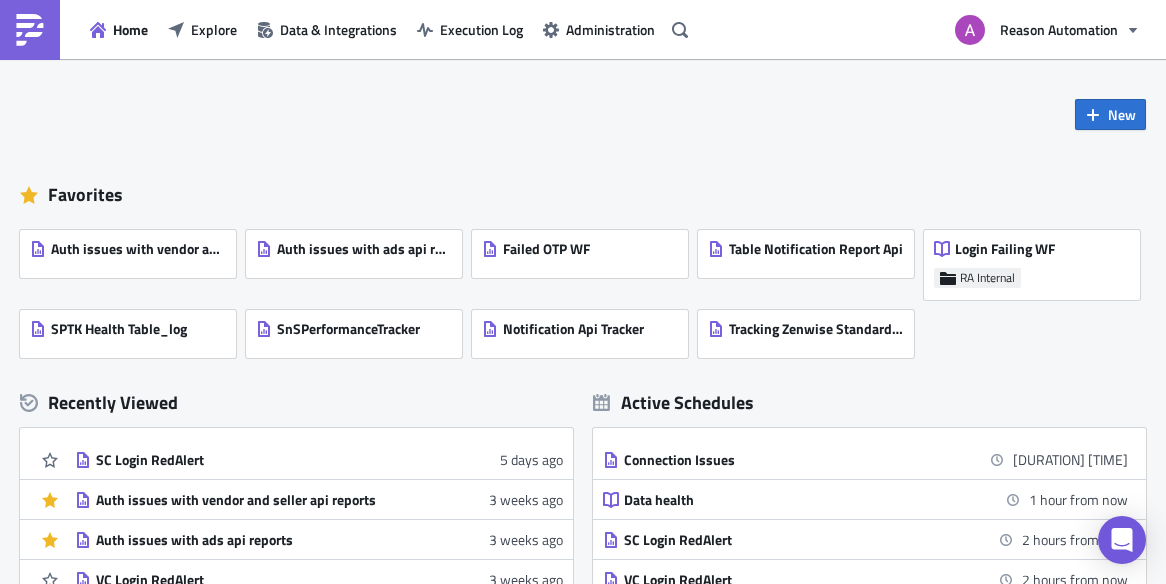 scroll, scrollTop: 0, scrollLeft: 0, axis: both 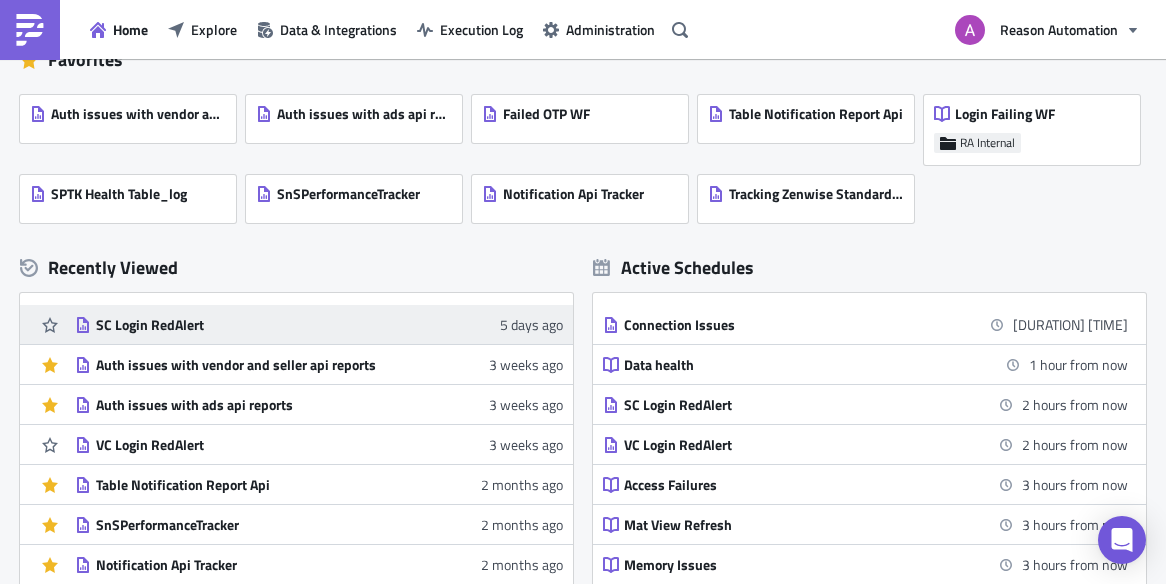 click on "SC Login RedAlert" at bounding box center (271, 325) 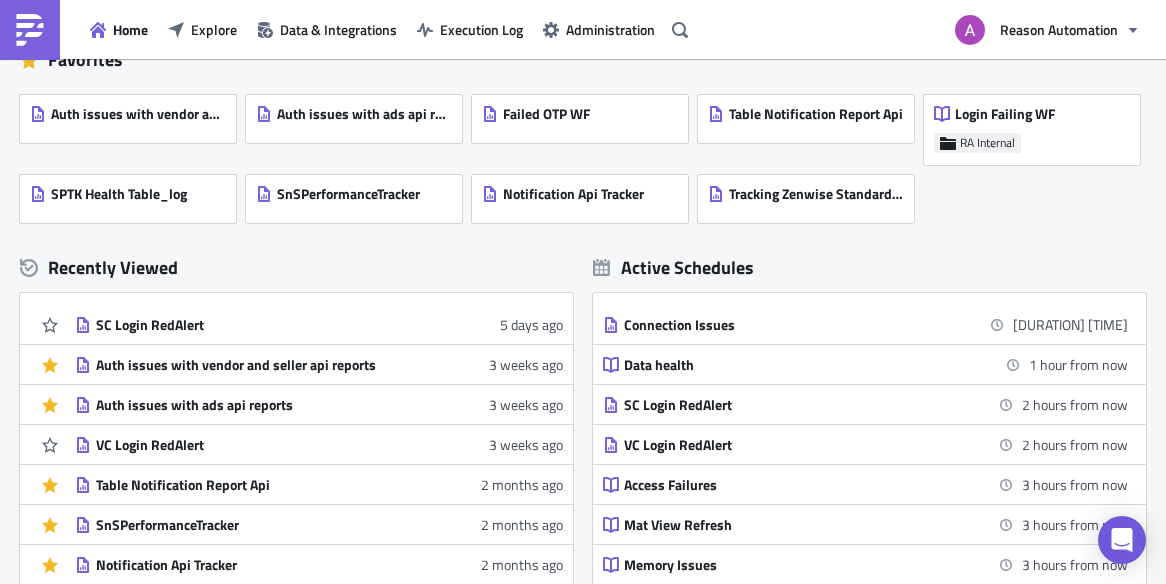 scroll, scrollTop: 0, scrollLeft: 0, axis: both 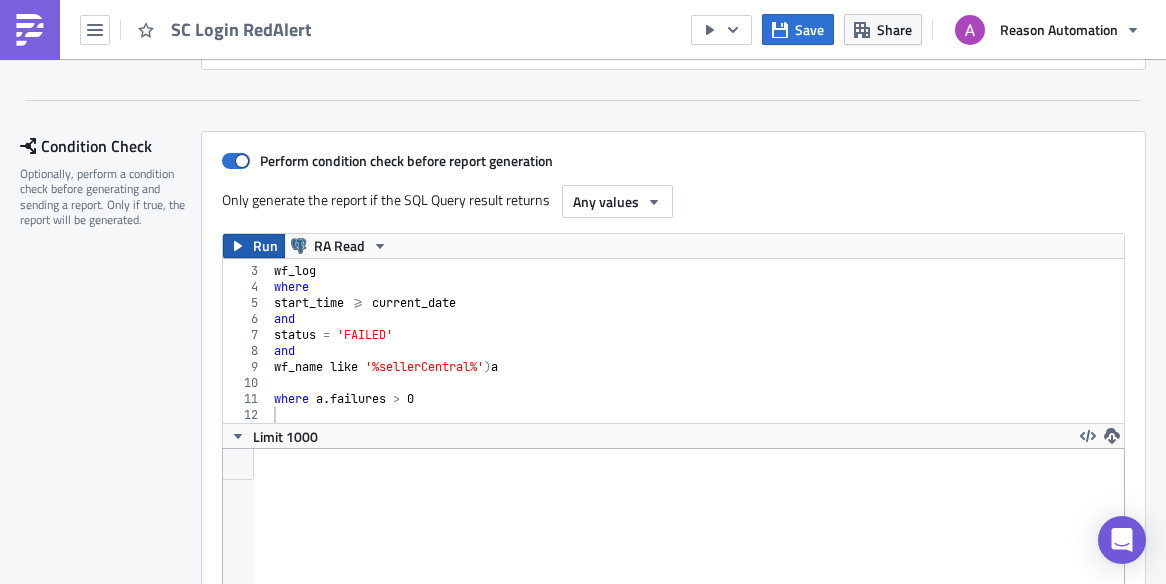click on "Run" at bounding box center (265, 246) 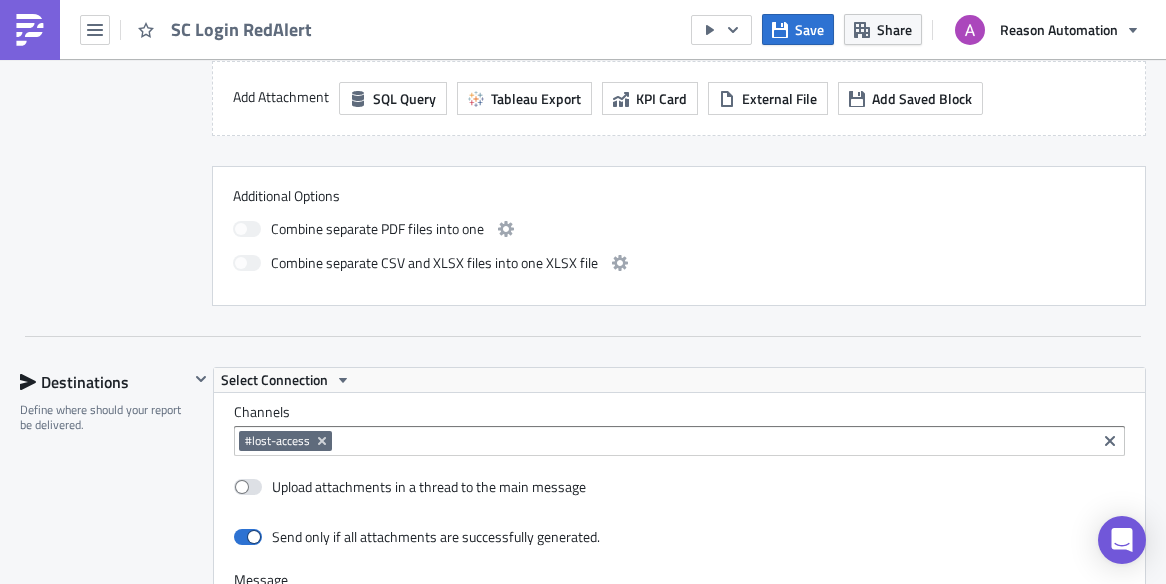 scroll, scrollTop: 1783, scrollLeft: 0, axis: vertical 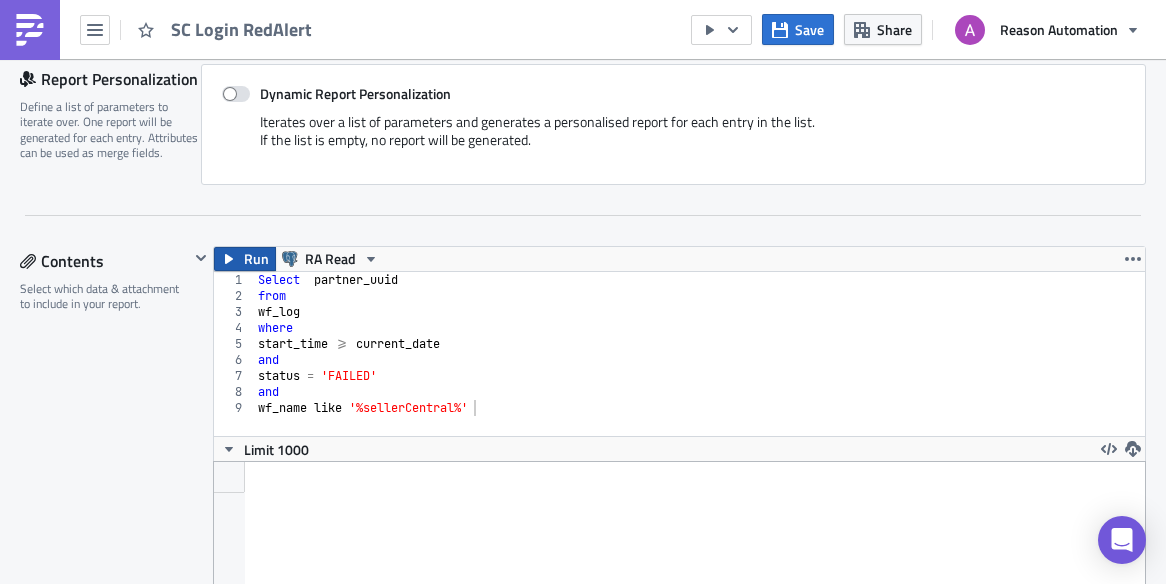 click on "Run" at bounding box center [256, 259] 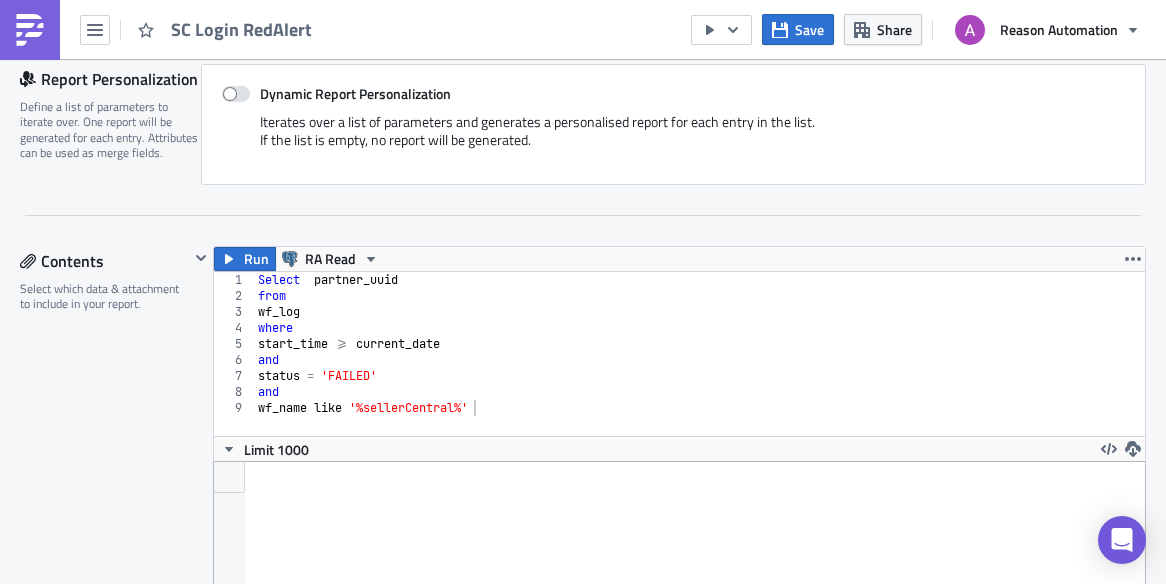 scroll, scrollTop: 99771, scrollLeft: 99069, axis: both 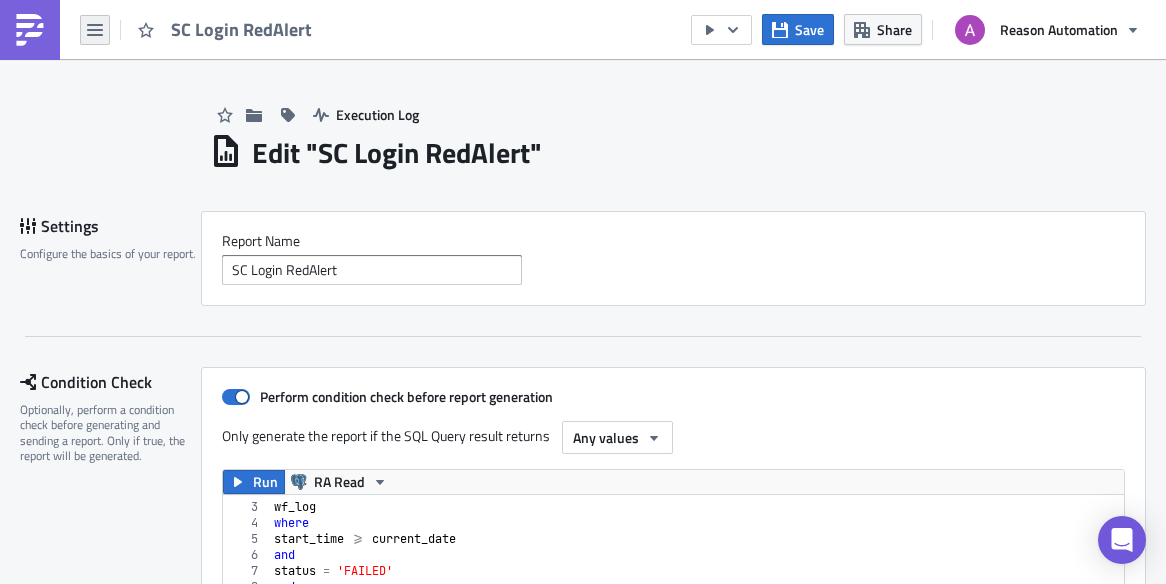 click 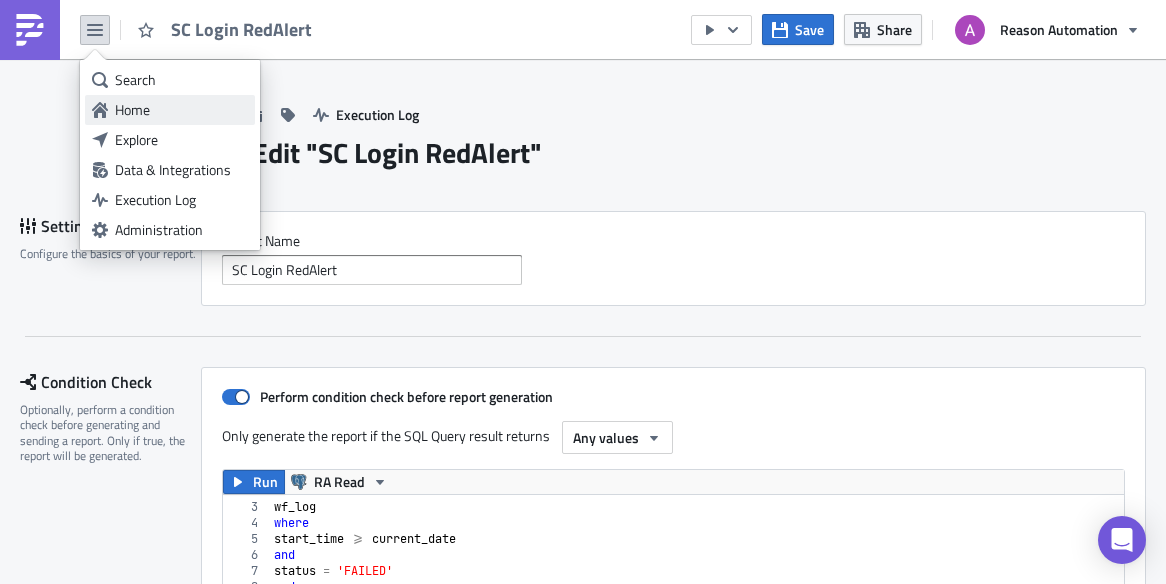 click on "Home" at bounding box center (181, 110) 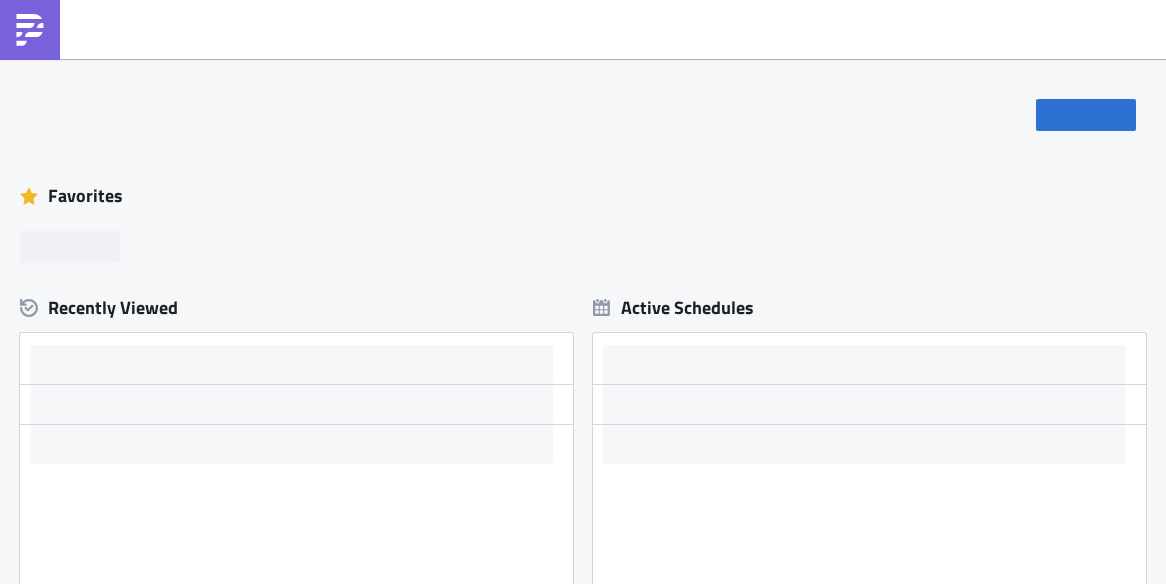 scroll, scrollTop: 0, scrollLeft: 0, axis: both 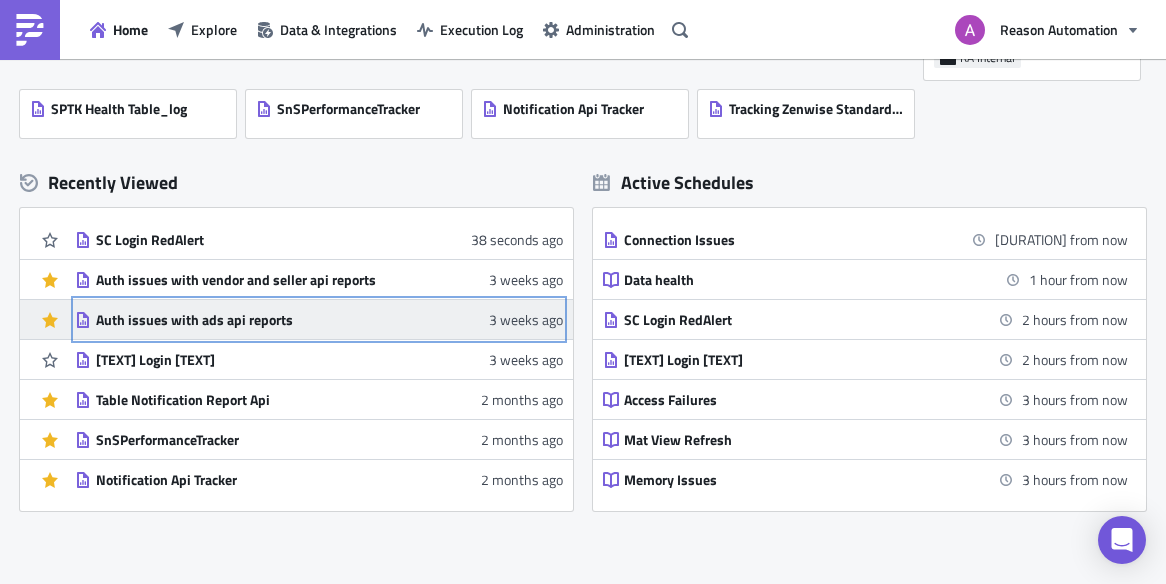 click on "Auth issues with ads api reports" at bounding box center [271, 320] 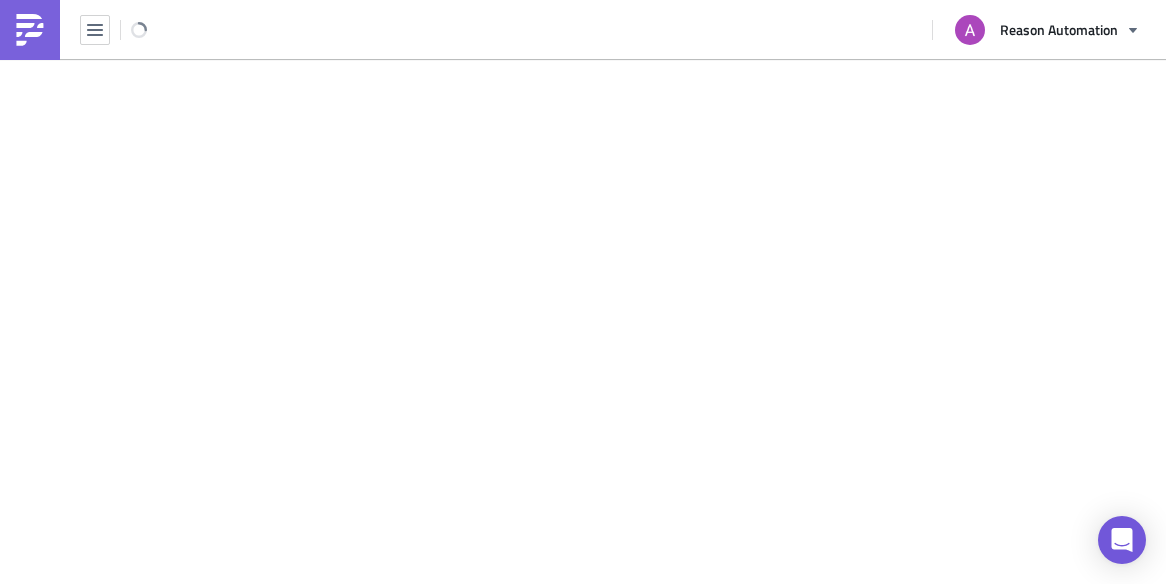 scroll, scrollTop: 0, scrollLeft: 0, axis: both 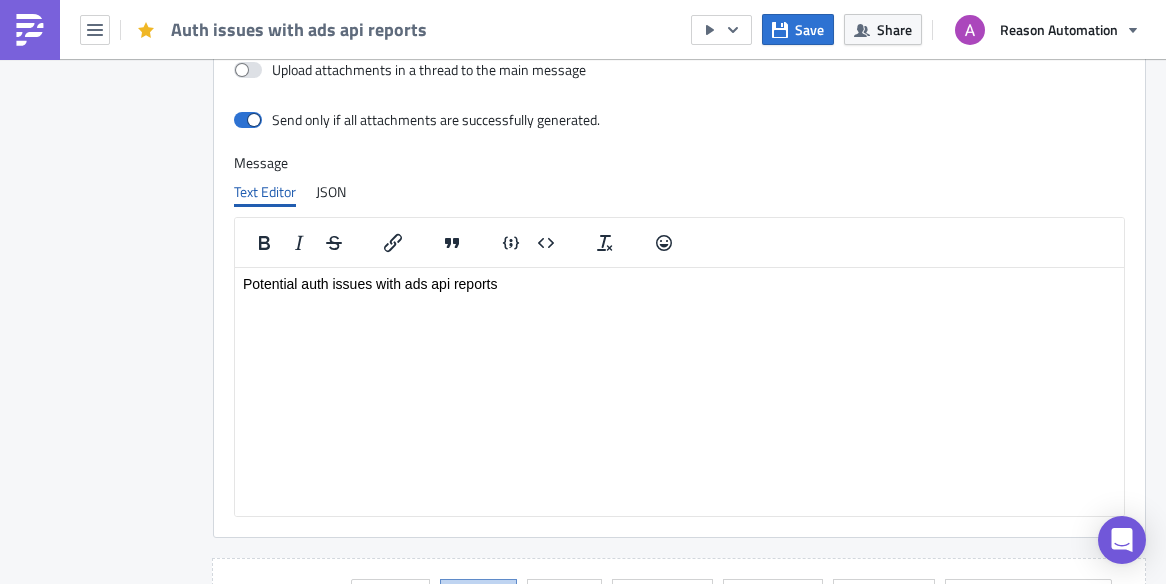 click on "Potential auth issues with ads api reports" at bounding box center (679, 283) 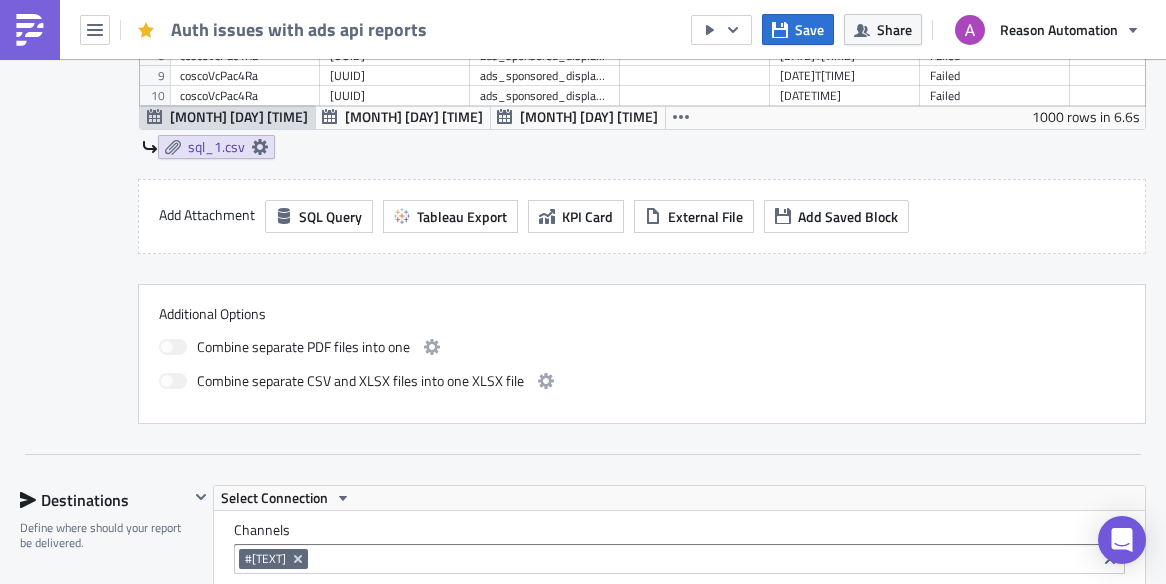 scroll, scrollTop: 624, scrollLeft: 0, axis: vertical 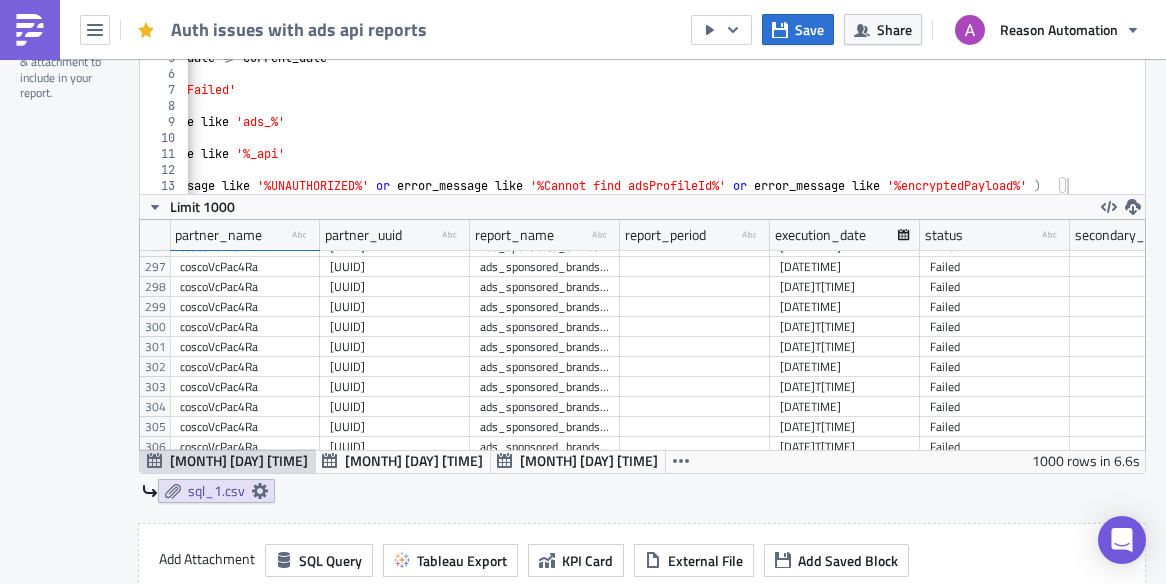 click at bounding box center [666, 184] 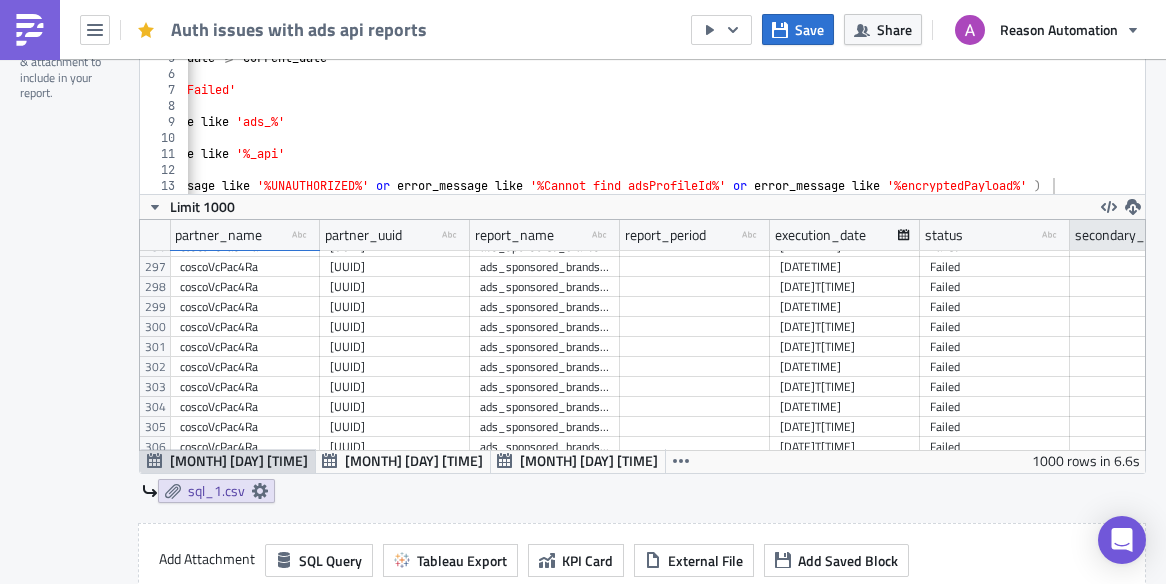 type 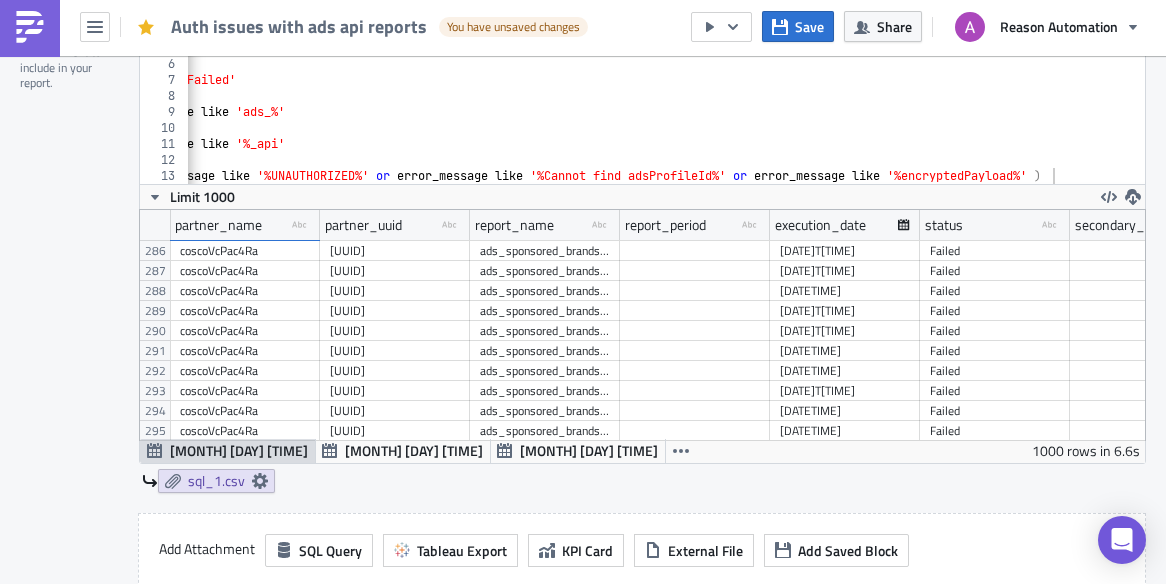 click at bounding box center (666, 174) 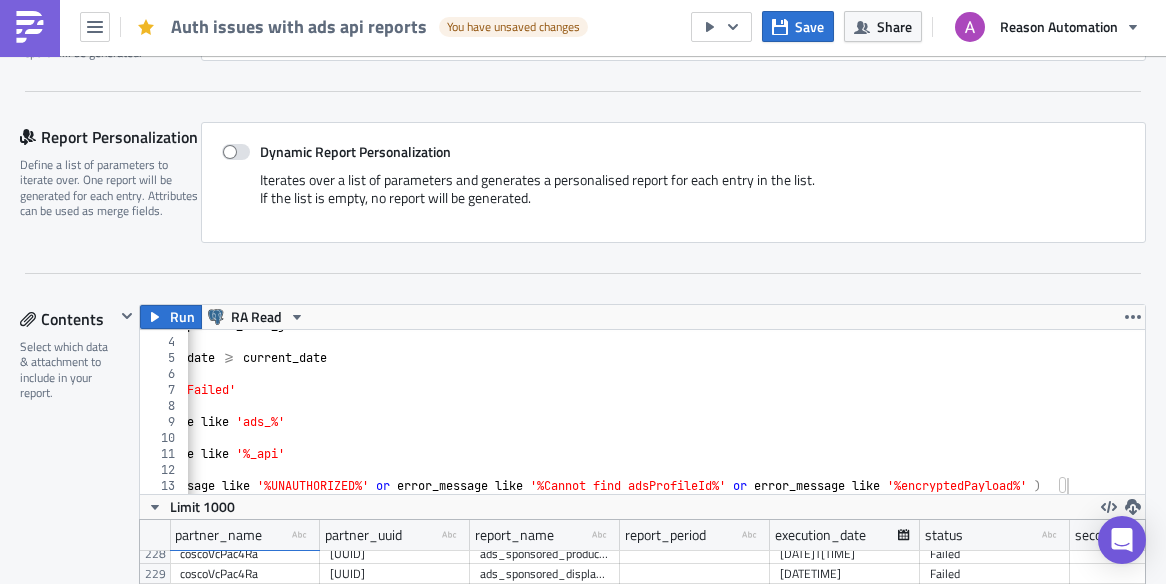 click on "table_log_partner_name_join where execution_date   >=   current_date and status   =   'Failed' and report_name   like   'ads_%' and report_name   like   '%_api' and ( error_message   like   '%UNAUTHORIZED%'   or   error_message   like   '%Cannot find adsProfileId%'   or   error_message   like   '%encryptedPayload%'   )" at bounding box center [592, 416] 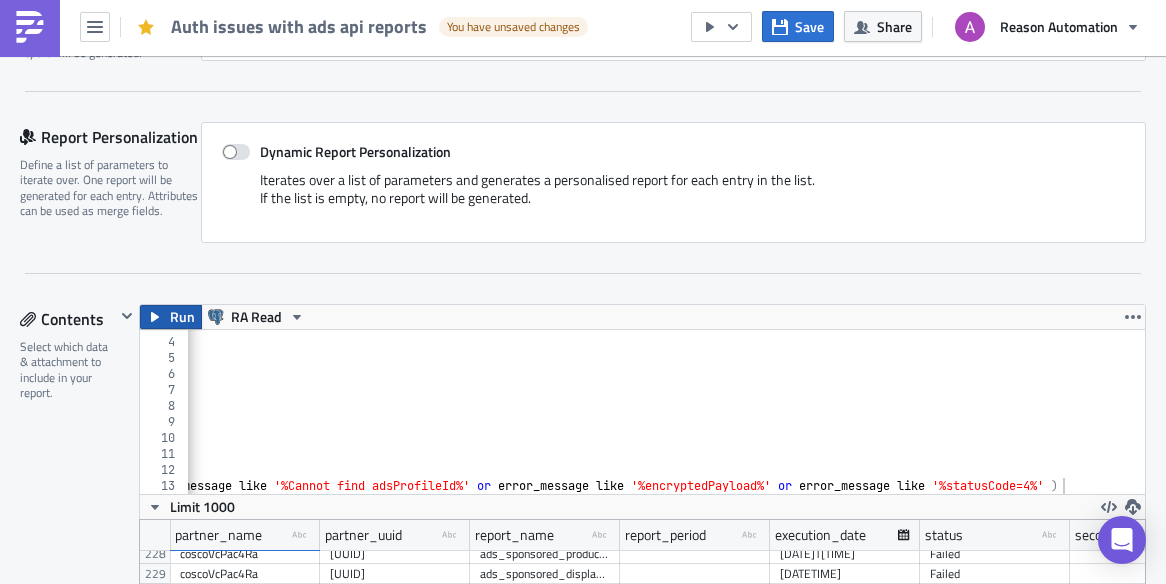 click 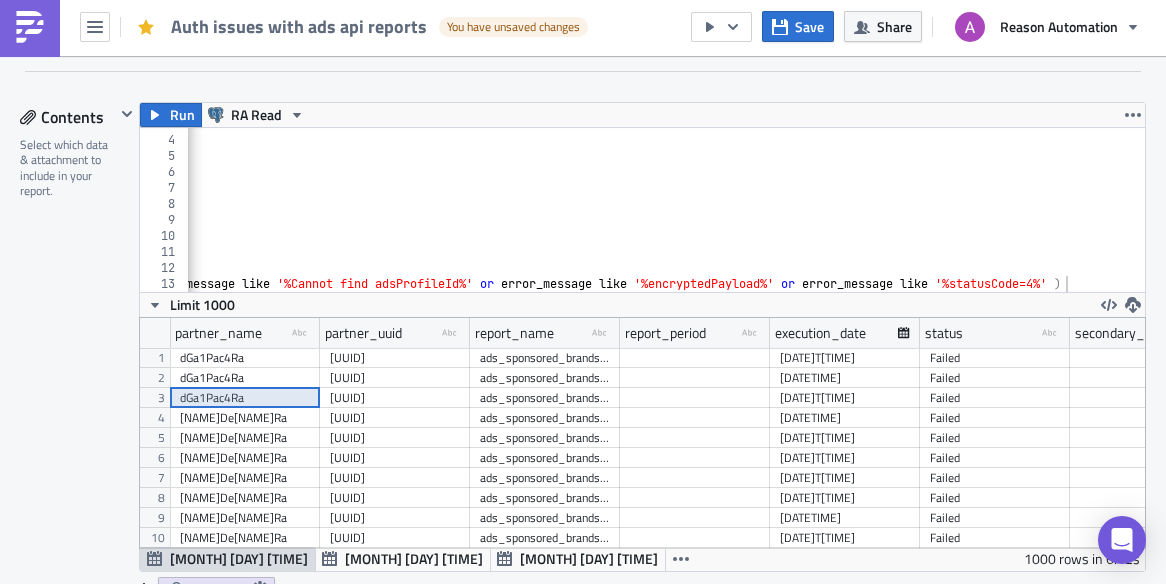 click on "dGa1Pac4Ra" at bounding box center [245, 398] 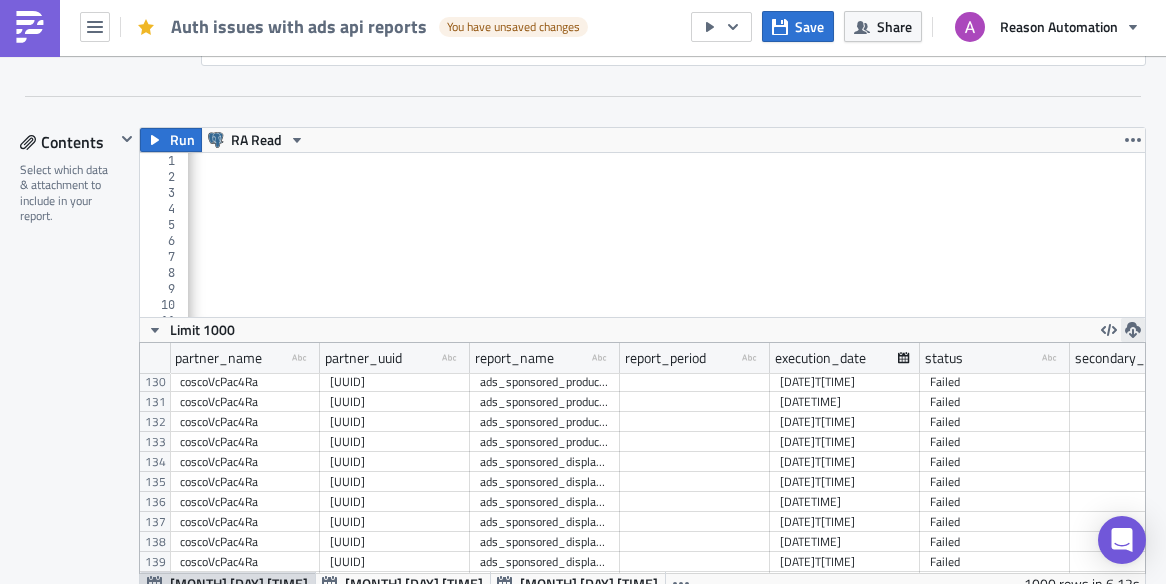 click 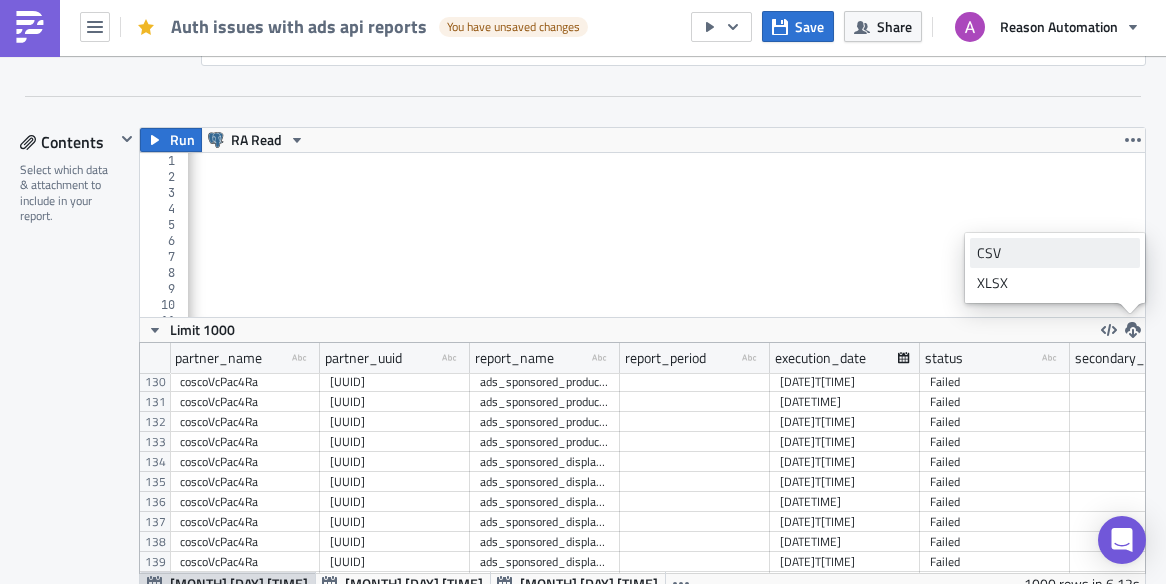 click on "CSV" at bounding box center (1055, 253) 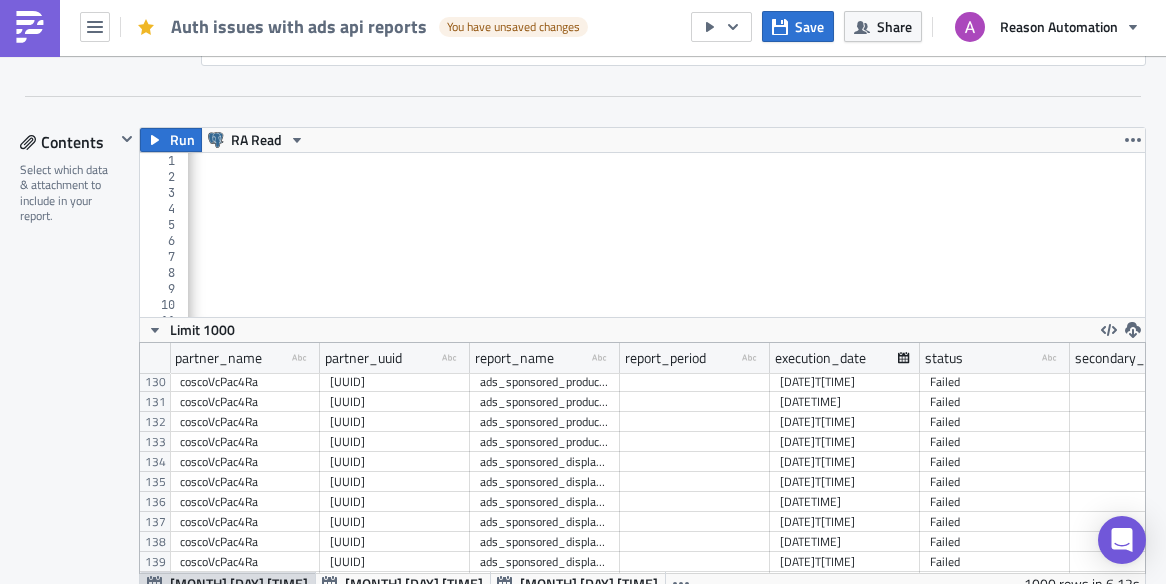 click on "Select  * from table_log_partner_name_join where execution_date   >=   current_date and status   =   'Failed' and report_name   like   'ads_%' and report_name   like   '%_api' and" at bounding box center [478, 251] 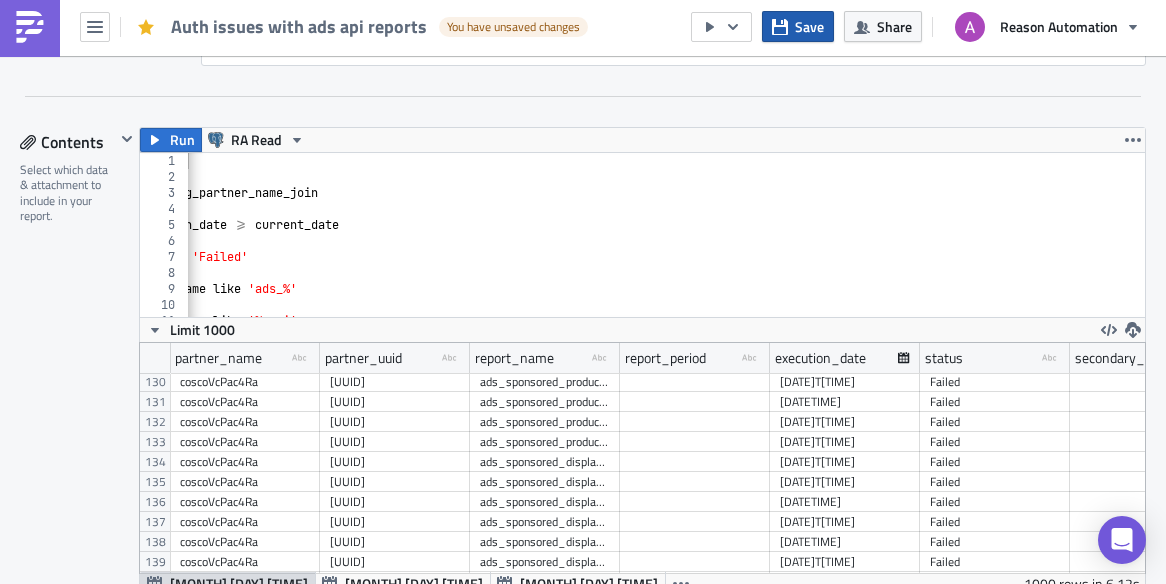 click on "Save" at bounding box center [809, 26] 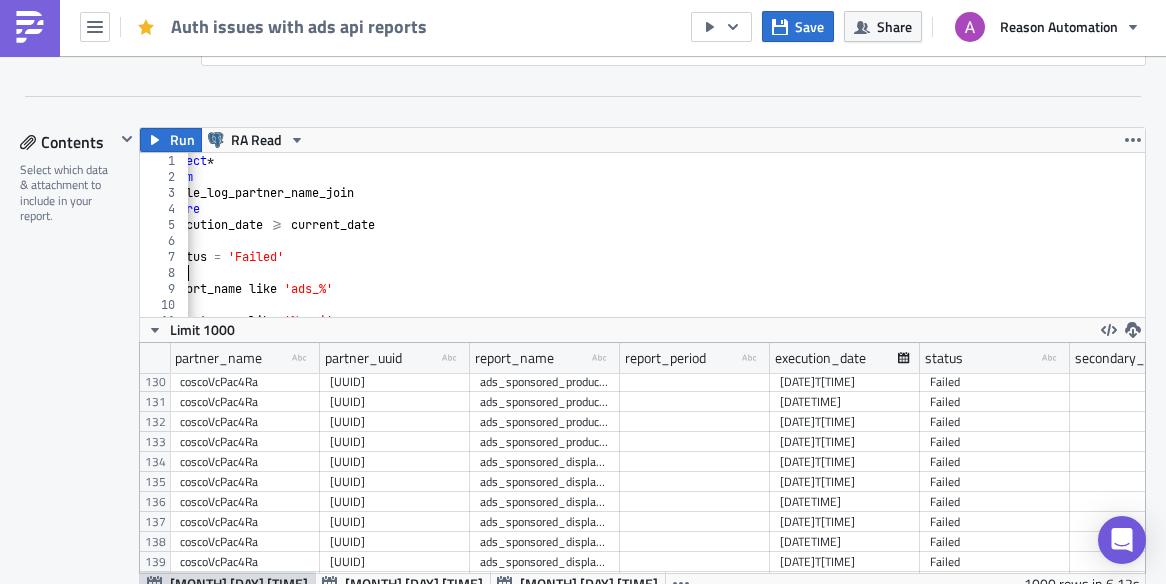 click on "Select  * from table_log_partner_name_join where execution_date   >=   current_date and status   =   'Failed' and report_name   like   'ads_%' and report_name   like   '%_api' and" at bounding box center [780, 251] 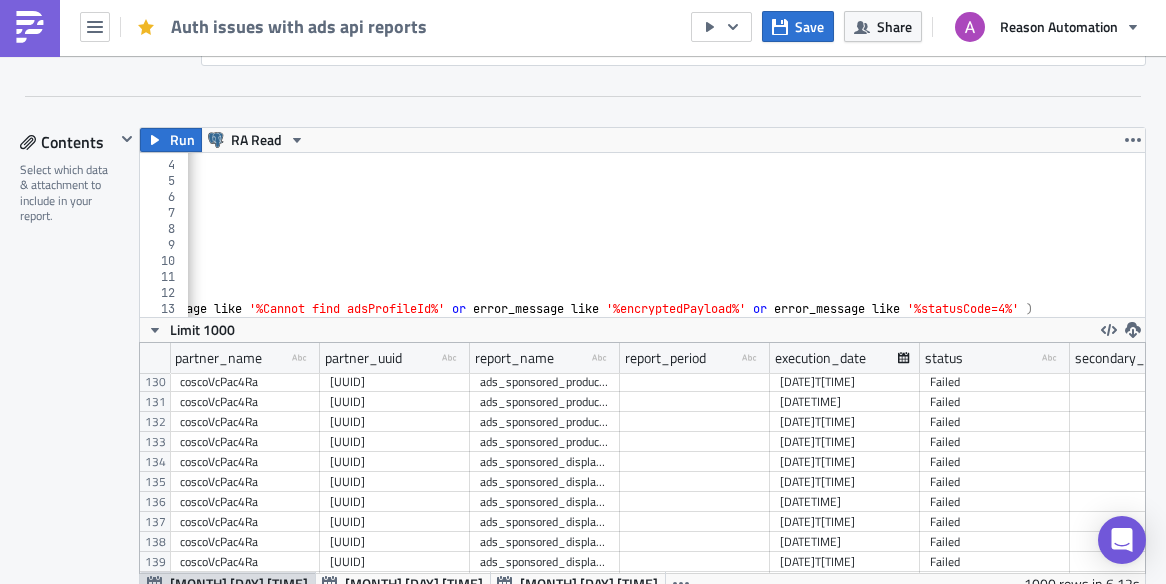 click at bounding box center [525, 307] 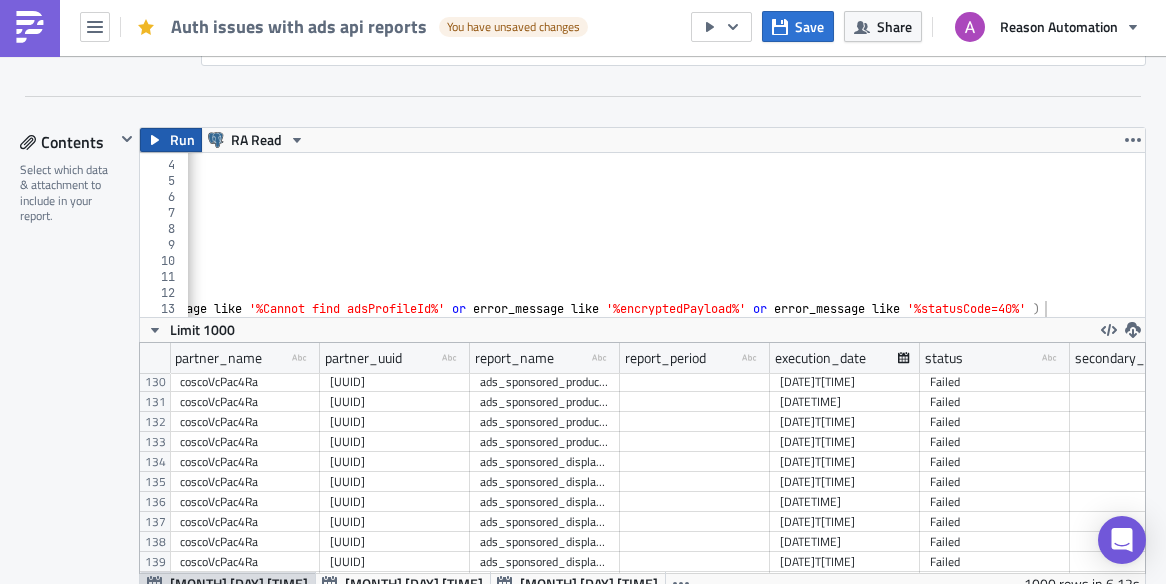 click on "Run" at bounding box center (182, 140) 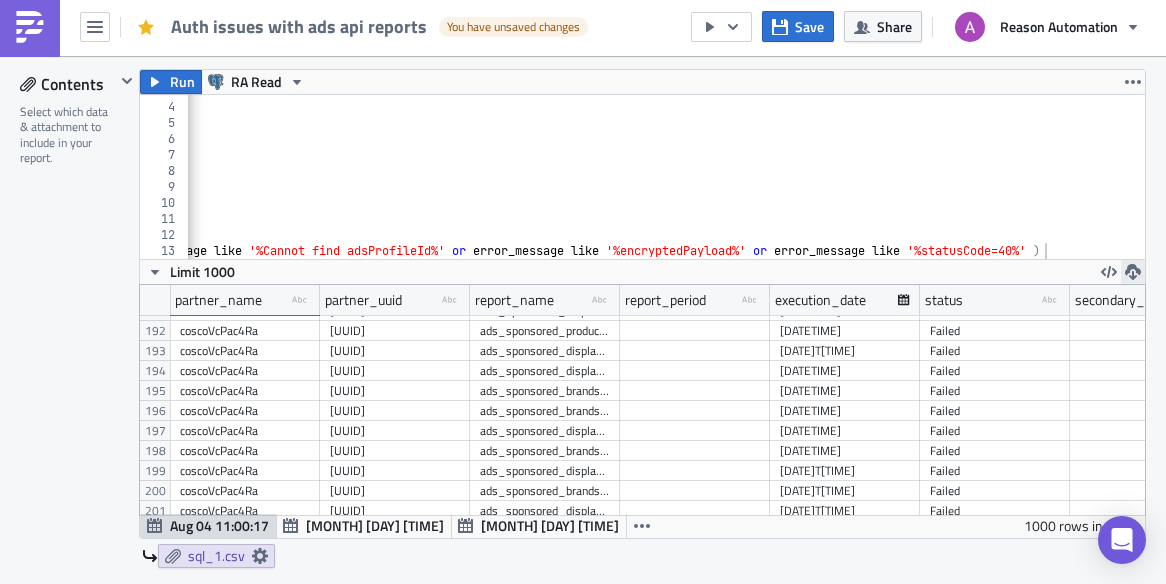 click 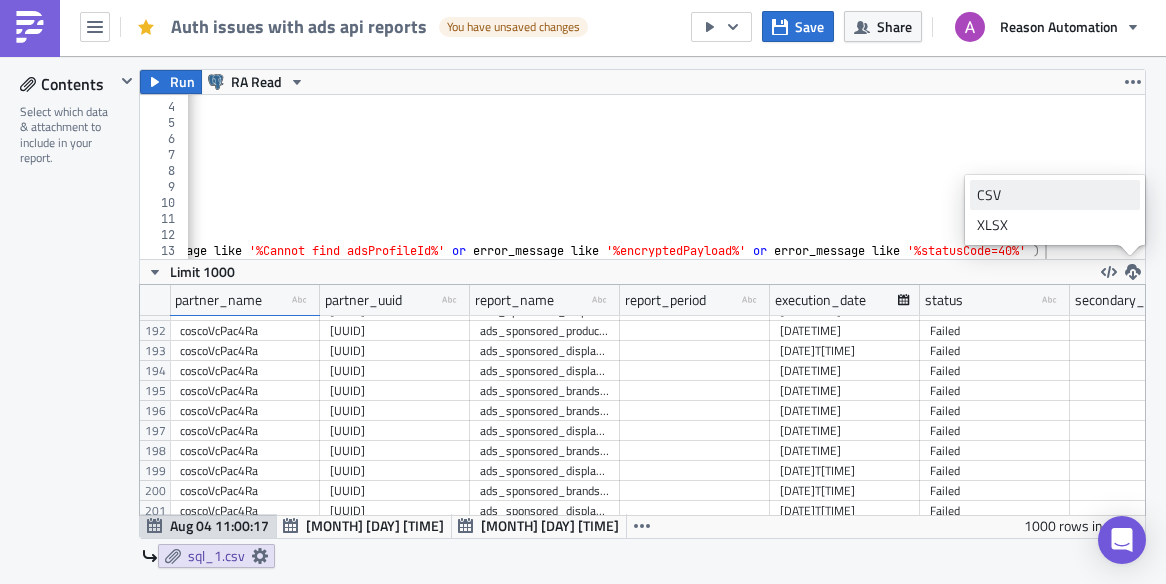 click on "CSV" at bounding box center [1055, 195] 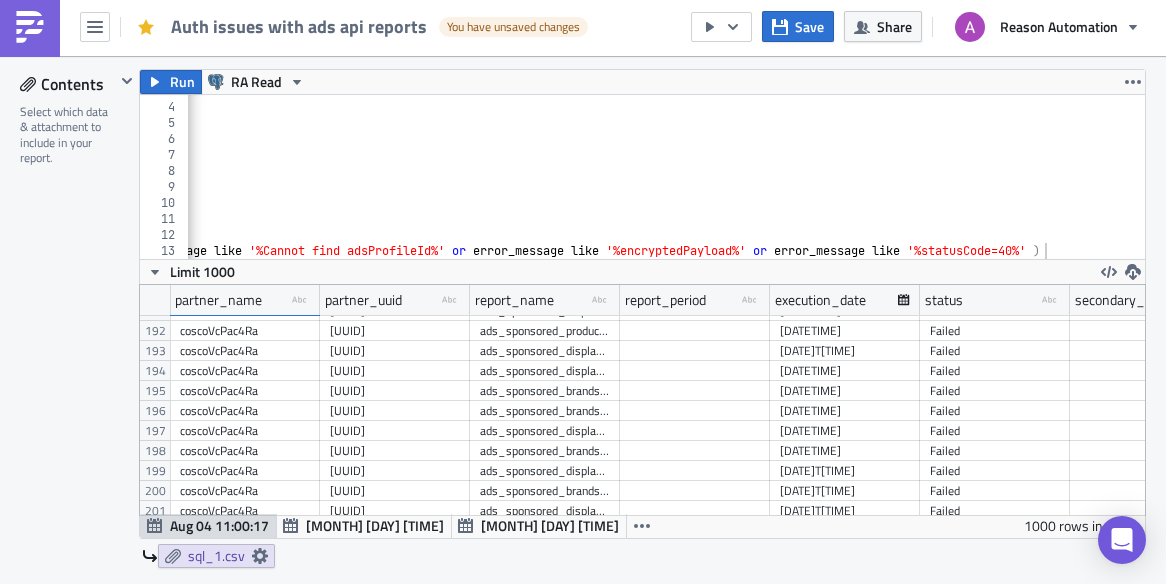 click at bounding box center (1135, 155) 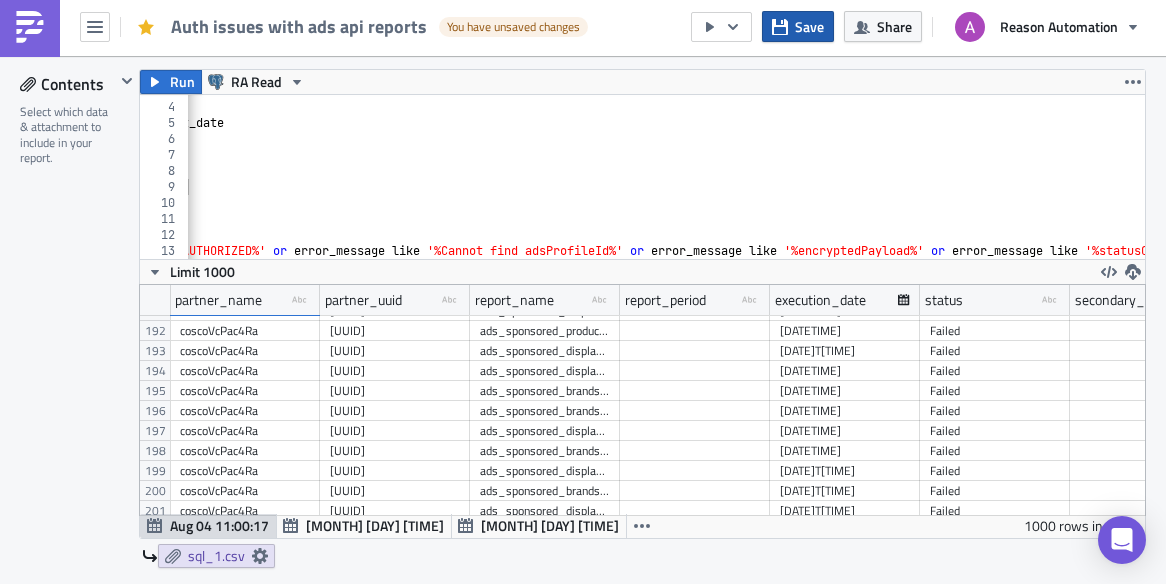 click on "Save" at bounding box center (809, 26) 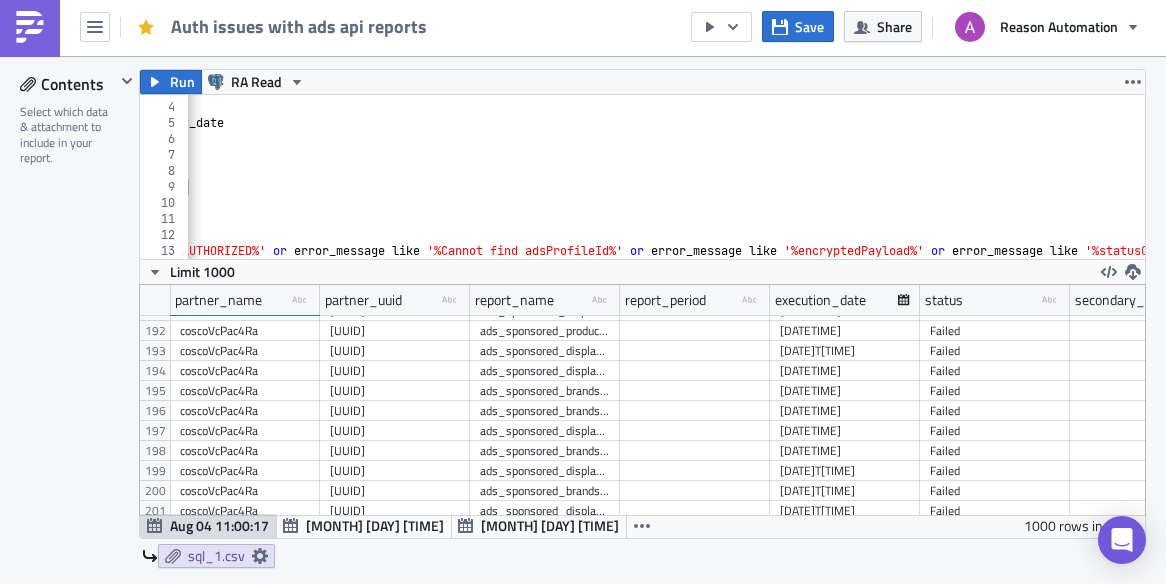 scroll, scrollTop: 0, scrollLeft: 0, axis: both 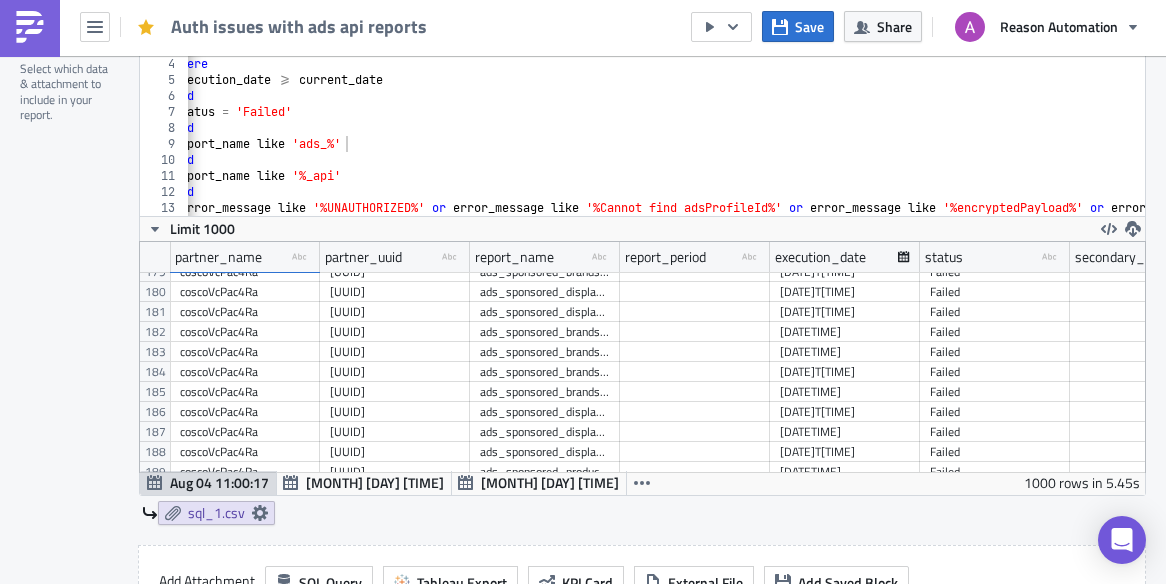 click at bounding box center [792, 206] 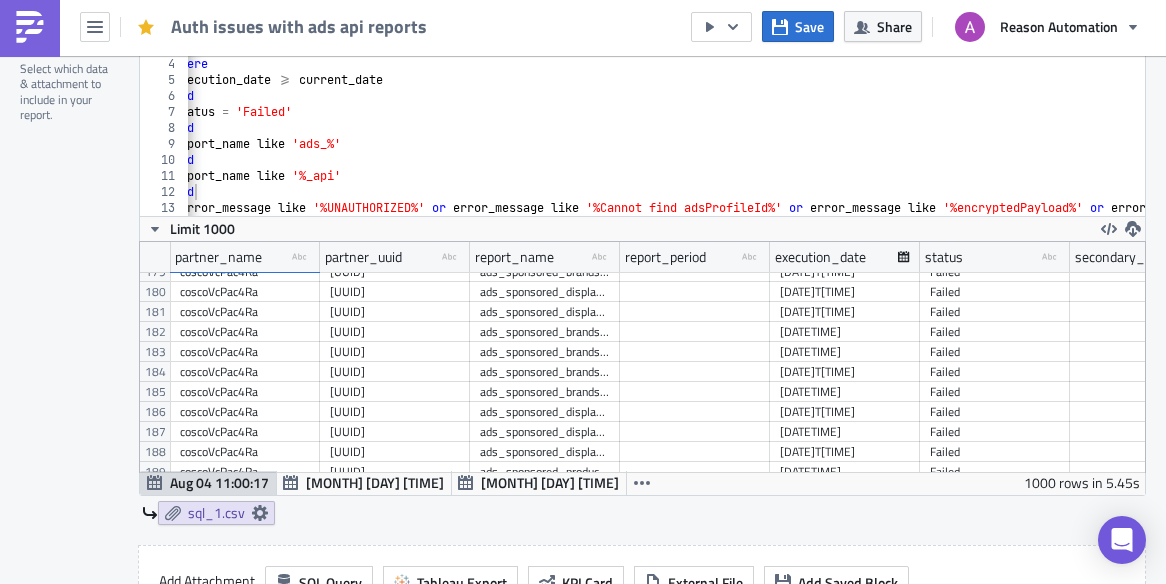 click at bounding box center (792, 206) 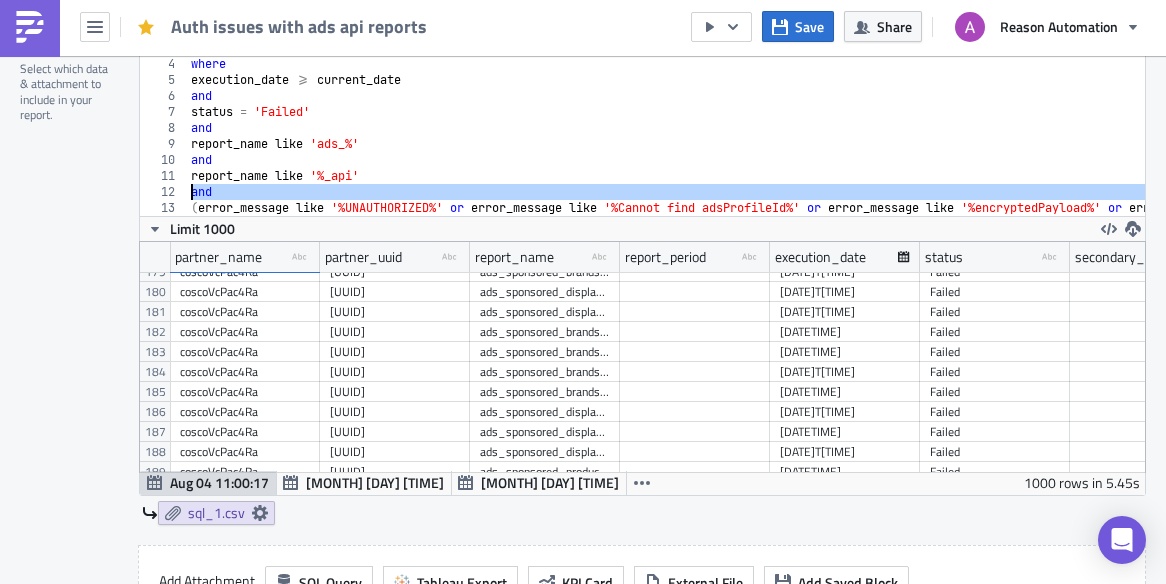 click at bounding box center [666, 206] 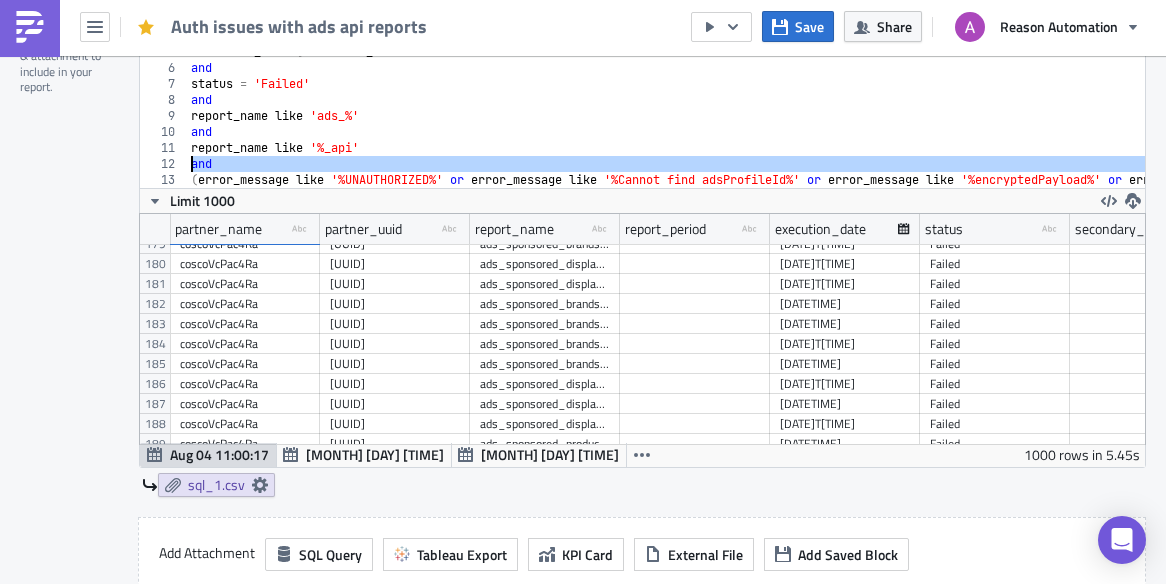 click at bounding box center (810, 178) 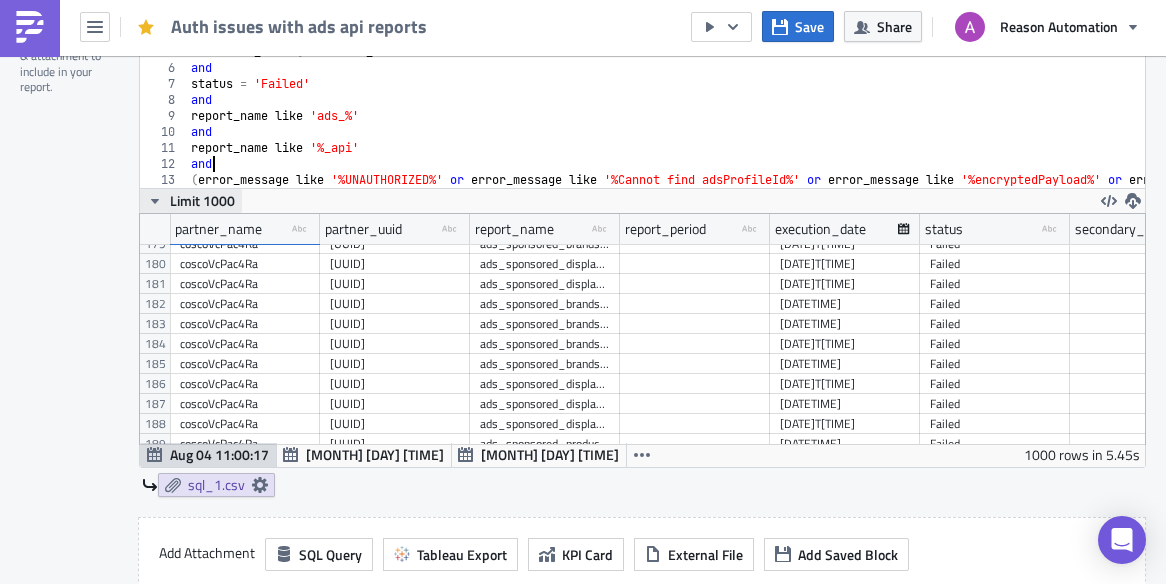 click on "Limit 1000" at bounding box center [202, 200] 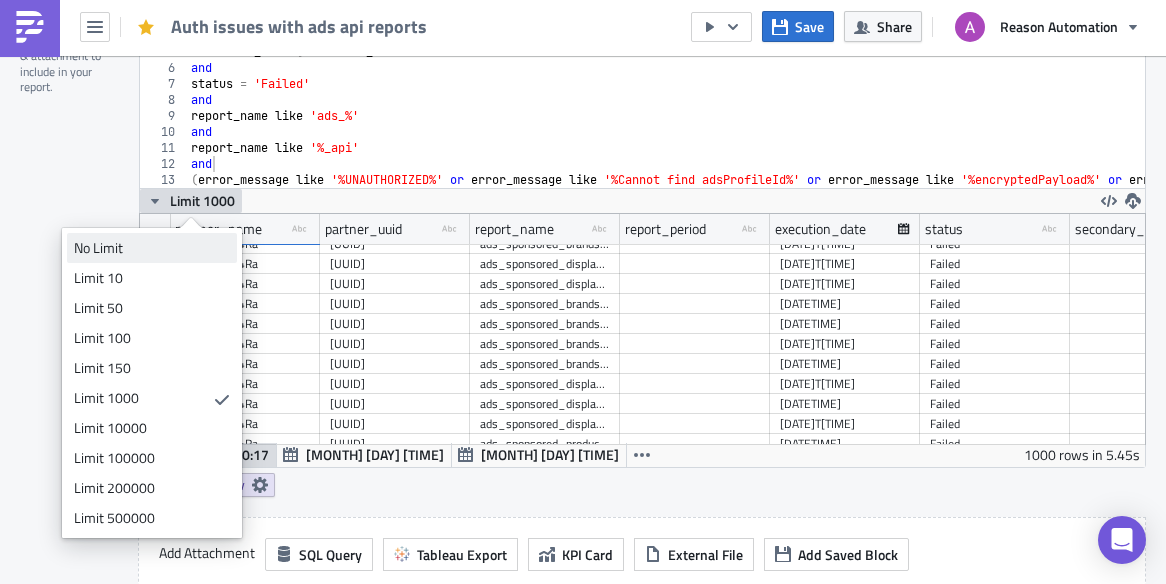 click on "No Limit" at bounding box center [148, 248] 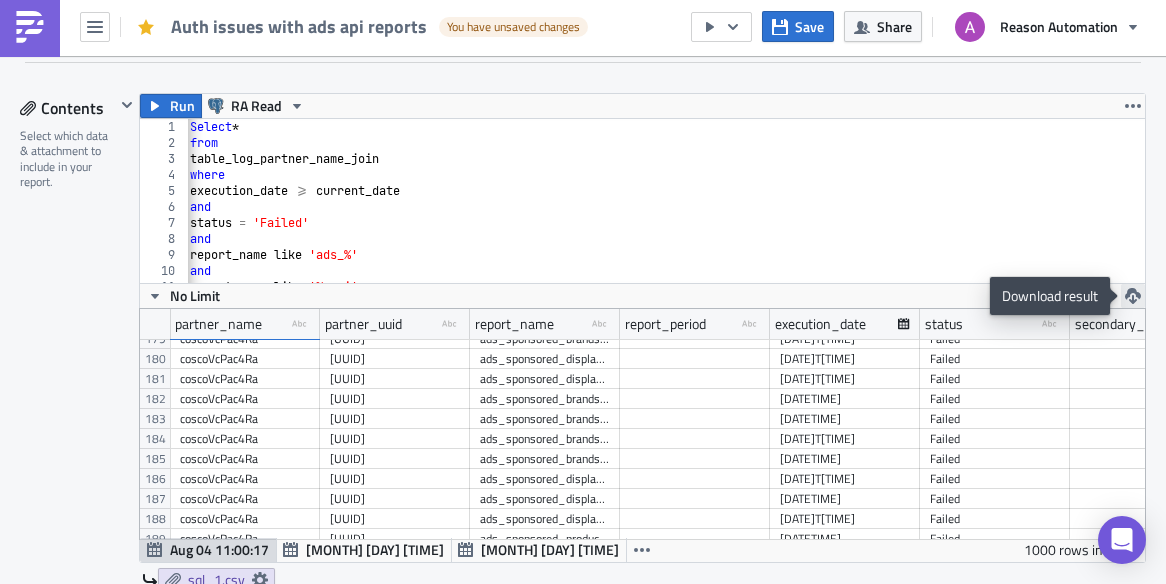 click 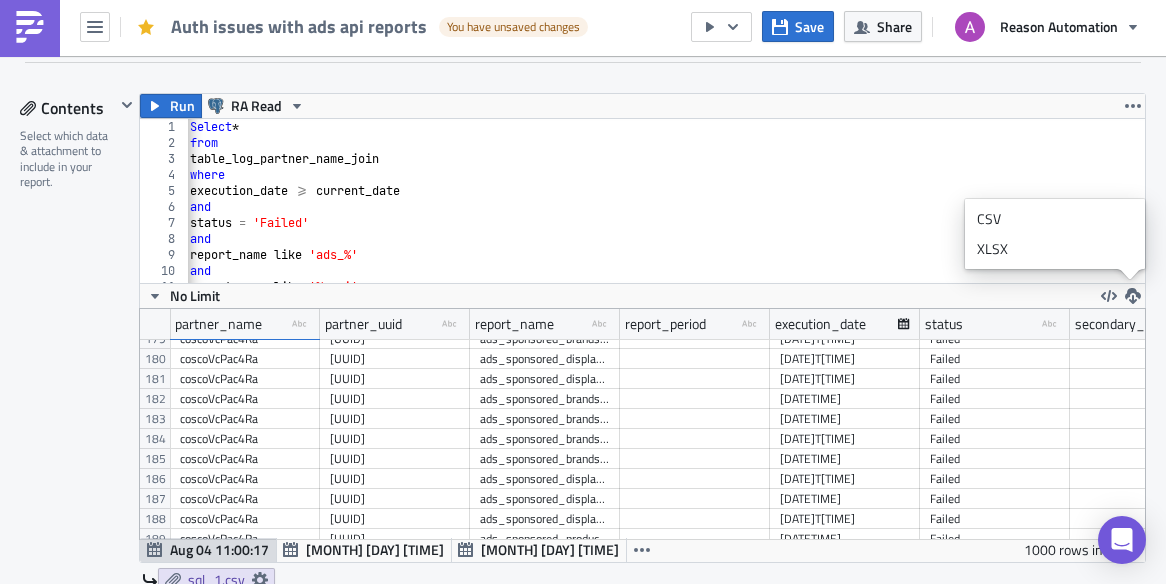 click on "Settings Configure the basics of your report. Report Nam﻿e   Auth issues with ads api reports Condition Check Optionally, perform a condition check before generating and sending a report. Only if true, the report will be generated. Perform condition check before report generation Report Personalization Define a list of parameters to iterate over. One report will be generated for each entry. Attributes can be used as merge fields. Dynamic Report Personalization Iterates over a list of parameters and generates a personalised report for each entry in the list. If the list is empty, no report will be generated. Contents Select which data & attachment to include in your report. Run RA Read and 1 2 3 4 5 6 7 8 9 10 11 12 Select  * from table_log_partner_name_join where execution_date   >=   current_date and status   =   'Failed' and report_name   like   'ads_%' and report_name   like   '%_api' and     No Limit partner_name type-text Created with Sketch. partner_uuid type-text Created with Sketch. report_name" at bounding box center [583, 749] 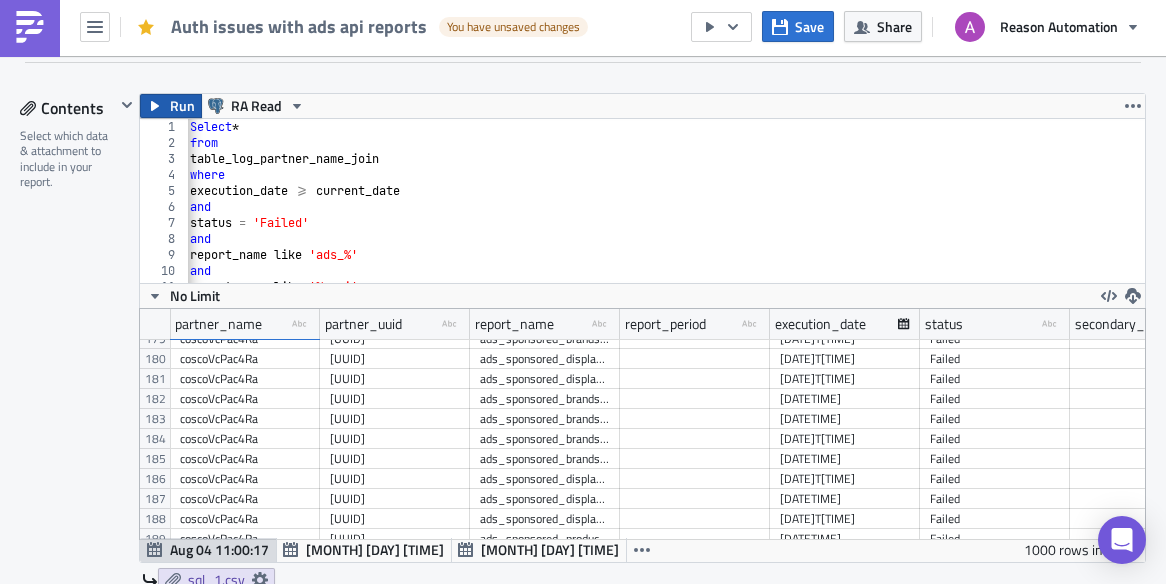 click on "Run" at bounding box center [171, 106] 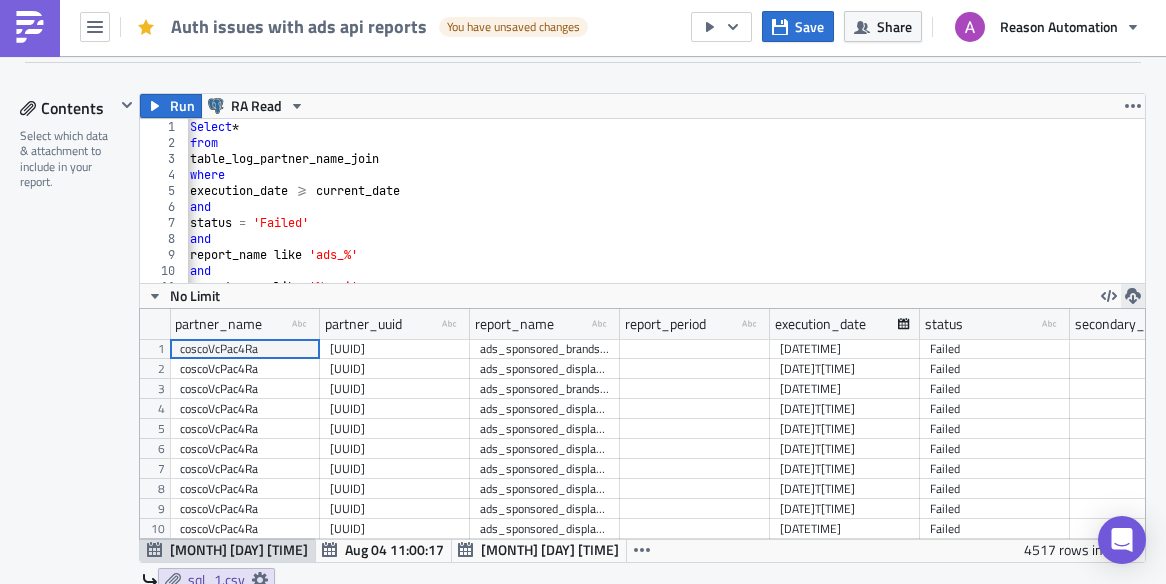 click 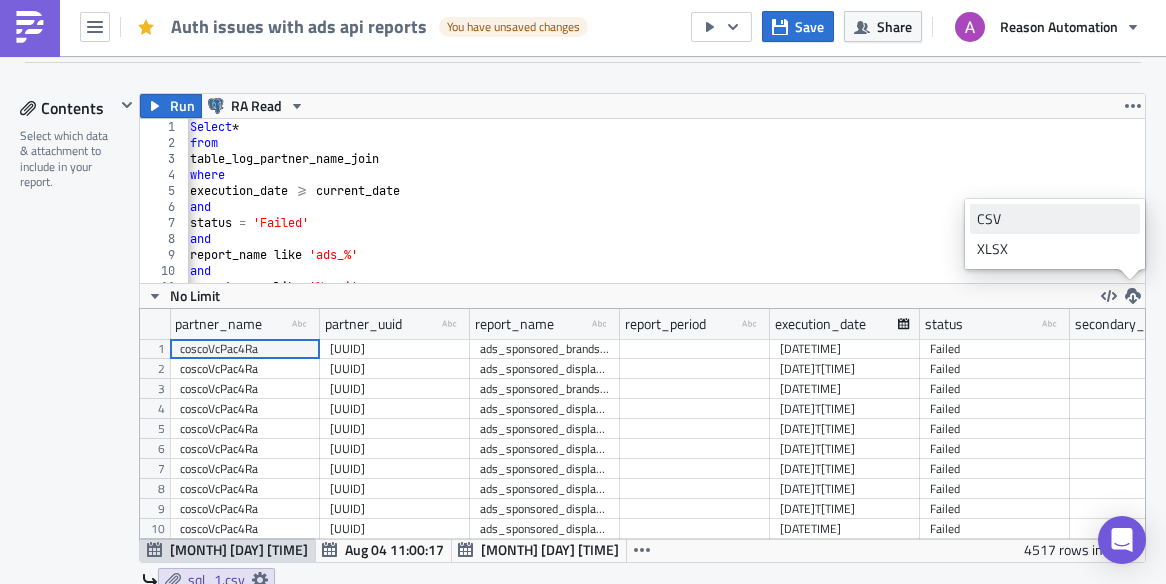 click on "CSV" at bounding box center [1055, 219] 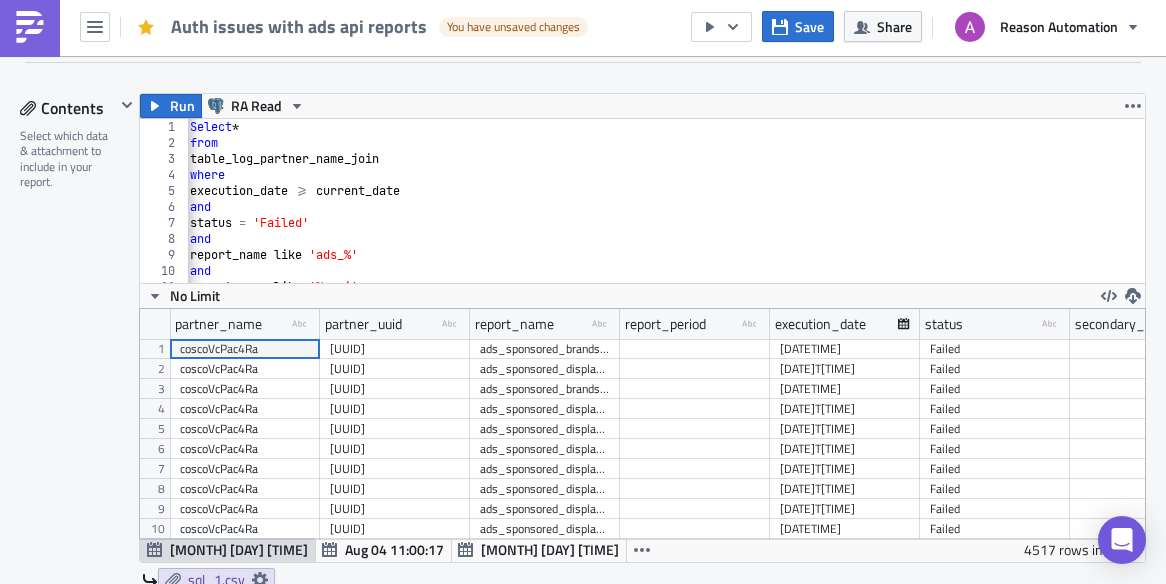click on "Select  * from table_log_partner_name_join where execution_date   >=   current_date and status   =   'Failed' and report_name   like   'ads_%' and report_name   like   '%_api' and" at bounding box center [809, 217] 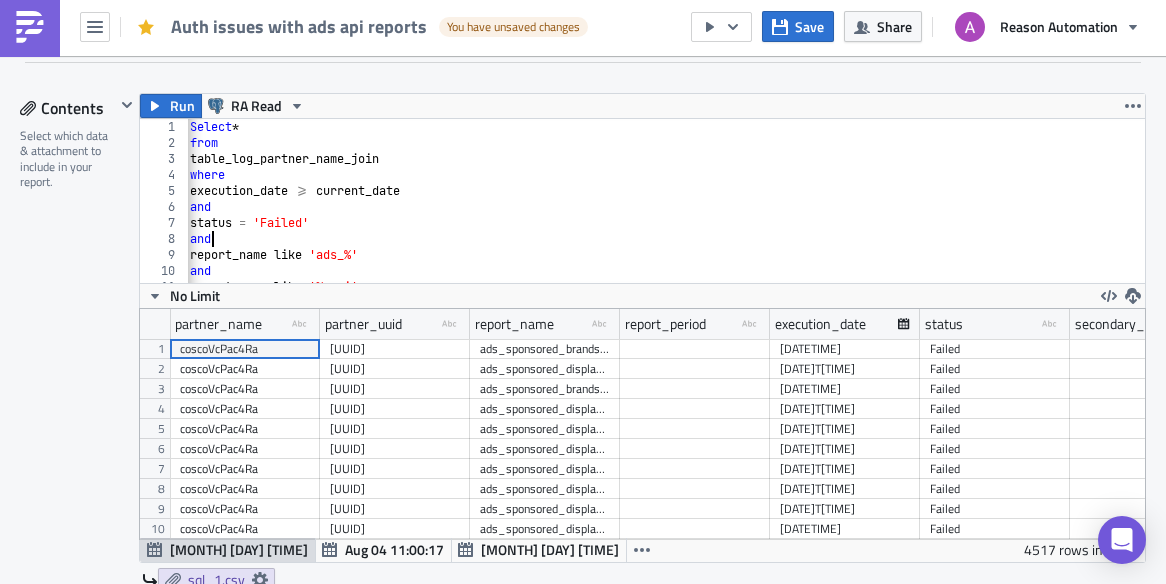 scroll, scrollTop: 44, scrollLeft: 0, axis: vertical 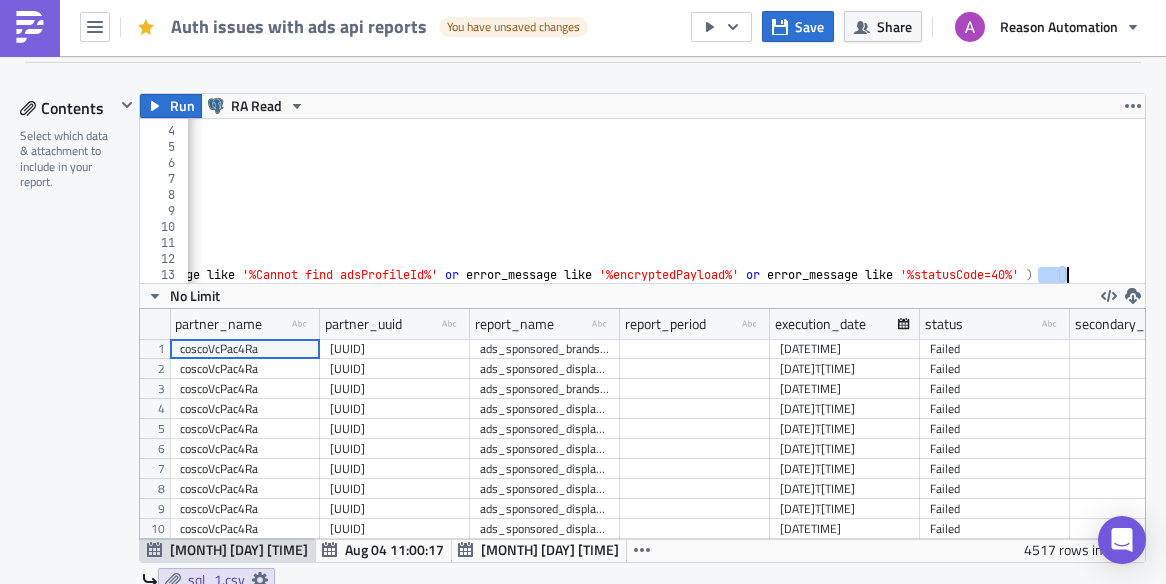 click at bounding box center (522, 273) 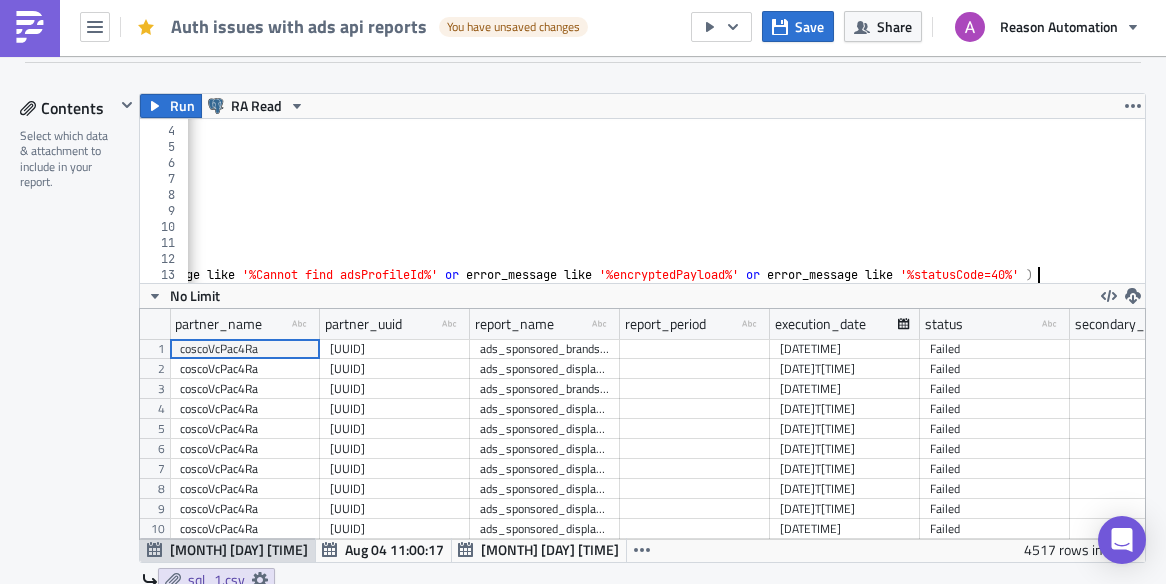 scroll, scrollTop: 0, scrollLeft: 101, axis: horizontal 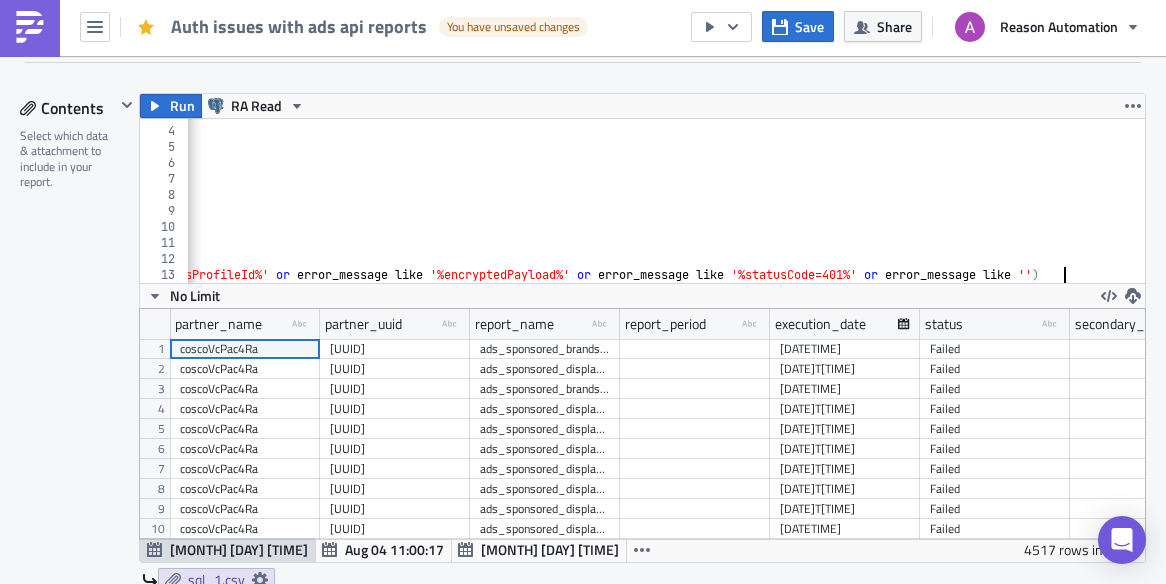 click on "table_log_partner_name_join where execution_date   >=   current_date and status   =   'Failed' and report_name   like   'ads_%' and report_name   like   '%_api' and ( error_message   like   '%UNAUTHORIZED%'   or   error_message   like   '%Cannot find adsProfileId%'   or   error_message   like   '%encryptedPayload%'   or   error_message   like   '%statusCode=401%'   or   error_message   like   '' )" at bounding box center (369, 205) 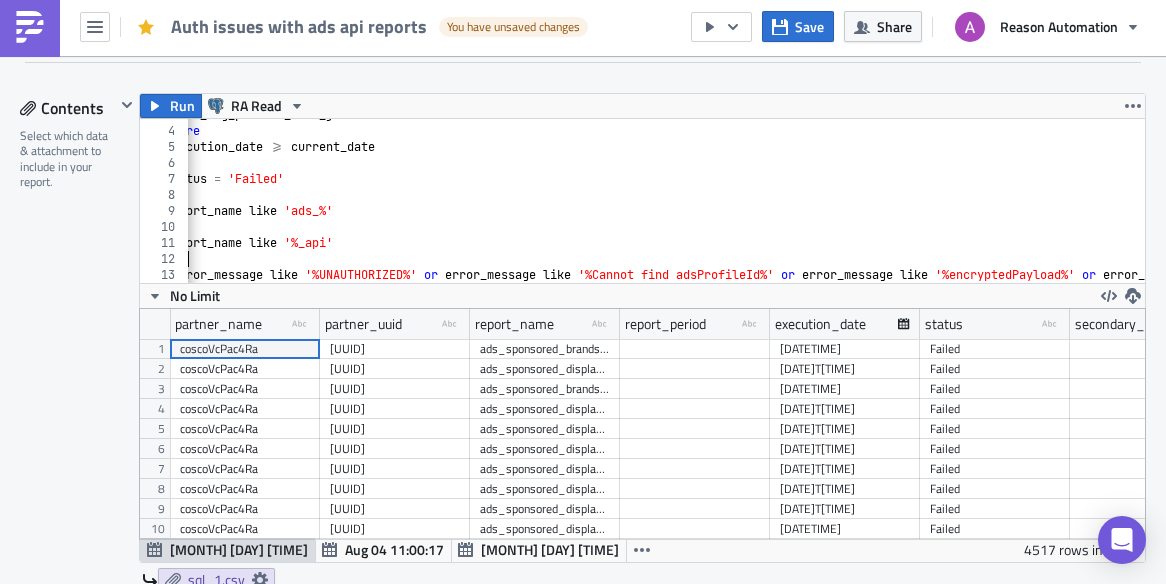 click at bounding box center (875, 273) 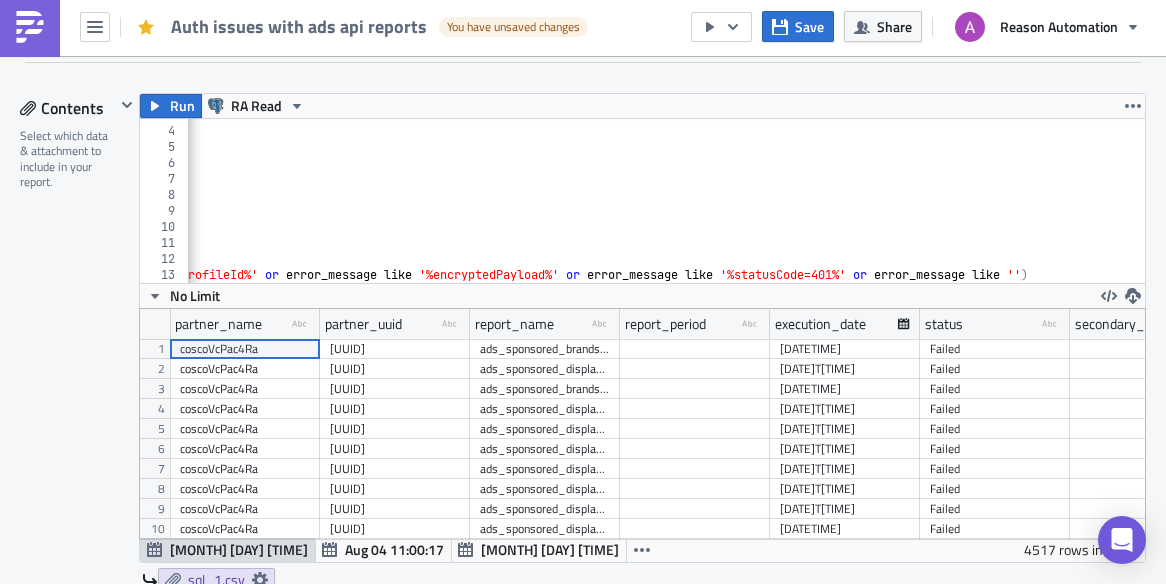 click at bounding box center (432, 273) 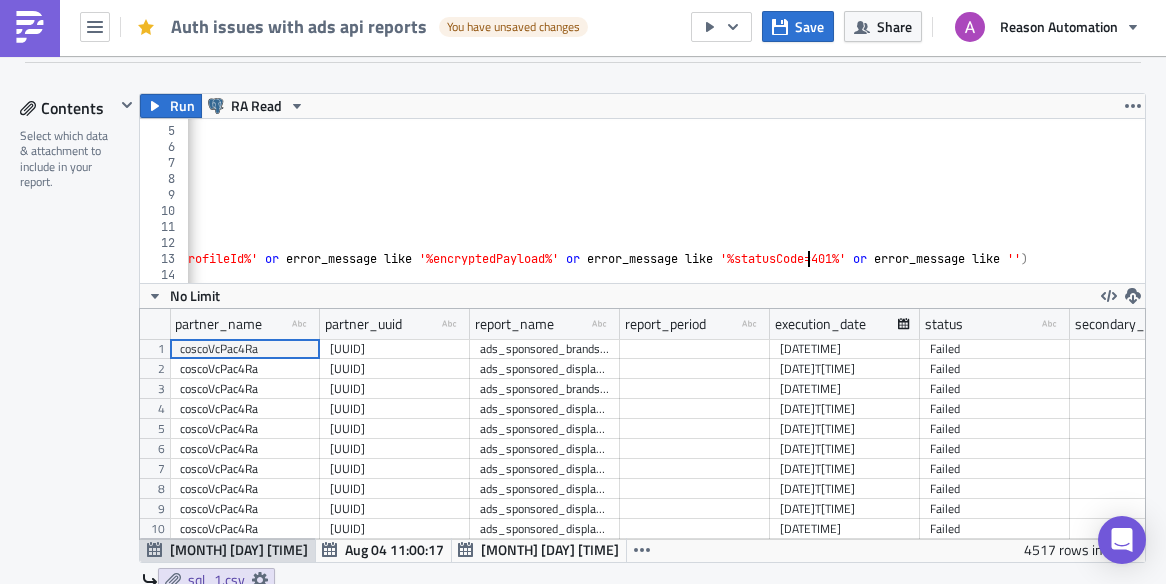 click on "where execution_date   >=   current_date and status   =   'Failed' and report_name   like   'ads_%' and report_name   like   '%_api' and ( error_message   like   '%UNAUTHORIZED%'   or   error_message   like   '%Cannot find adsProfileId%'   or   error_message   like   '%encryptedPayload%'   or   error_message   like   '%statusCode=401%'   or   error_message   like   '' )" at bounding box center (358, 205) 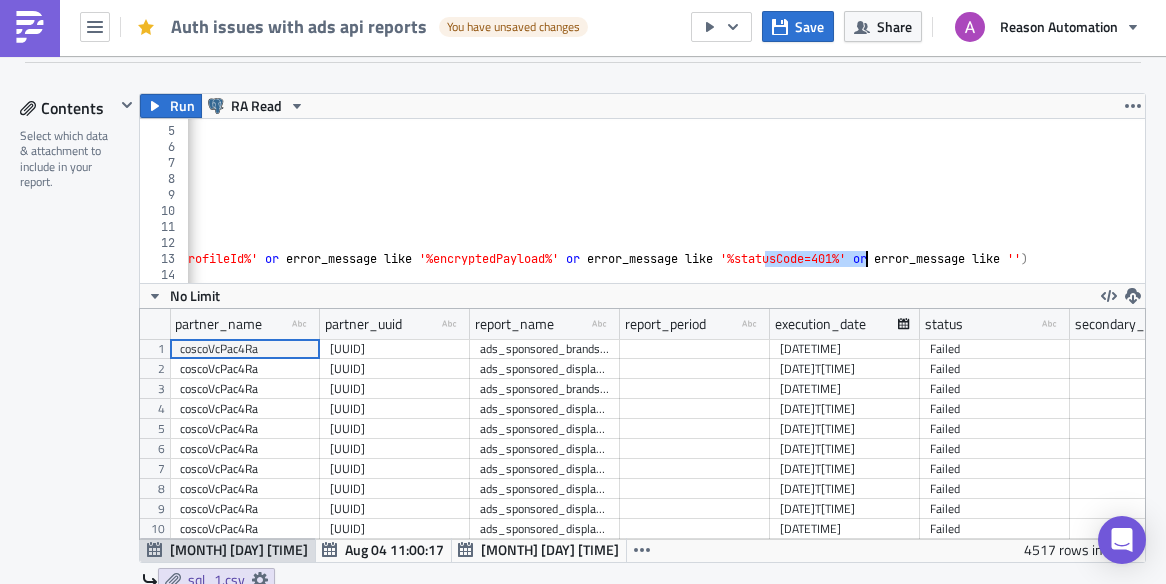 drag, startPoint x: 808, startPoint y: 255, endPoint x: 858, endPoint y: 257, distance: 50.039986 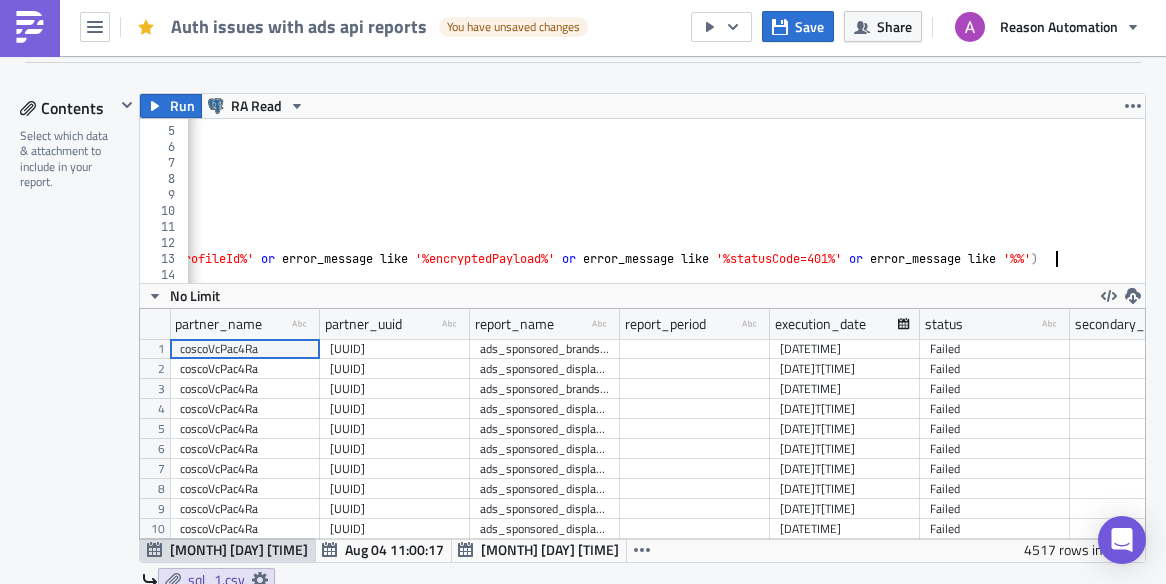 paste on "statusCode=401" 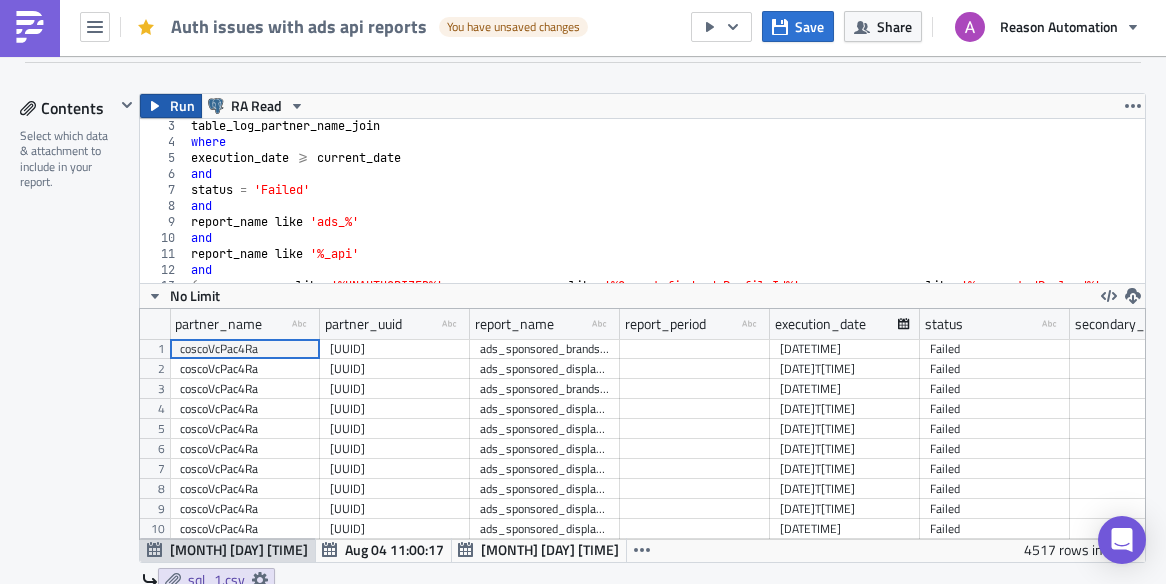 type on "(error_message like '%UNAUTHORIZED%' or error_message like '%Cannot find adsProfileId%' or error_message like '%encryptedPayload%' or error_message like '%statusCode=401%' or error_message like '%statusCode=403%')" 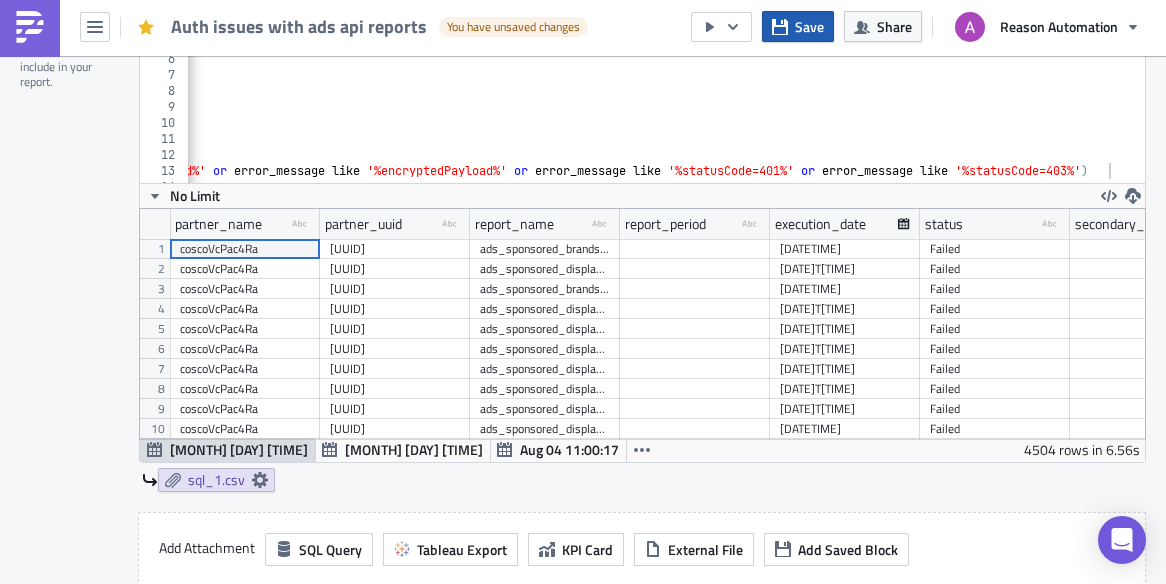click 